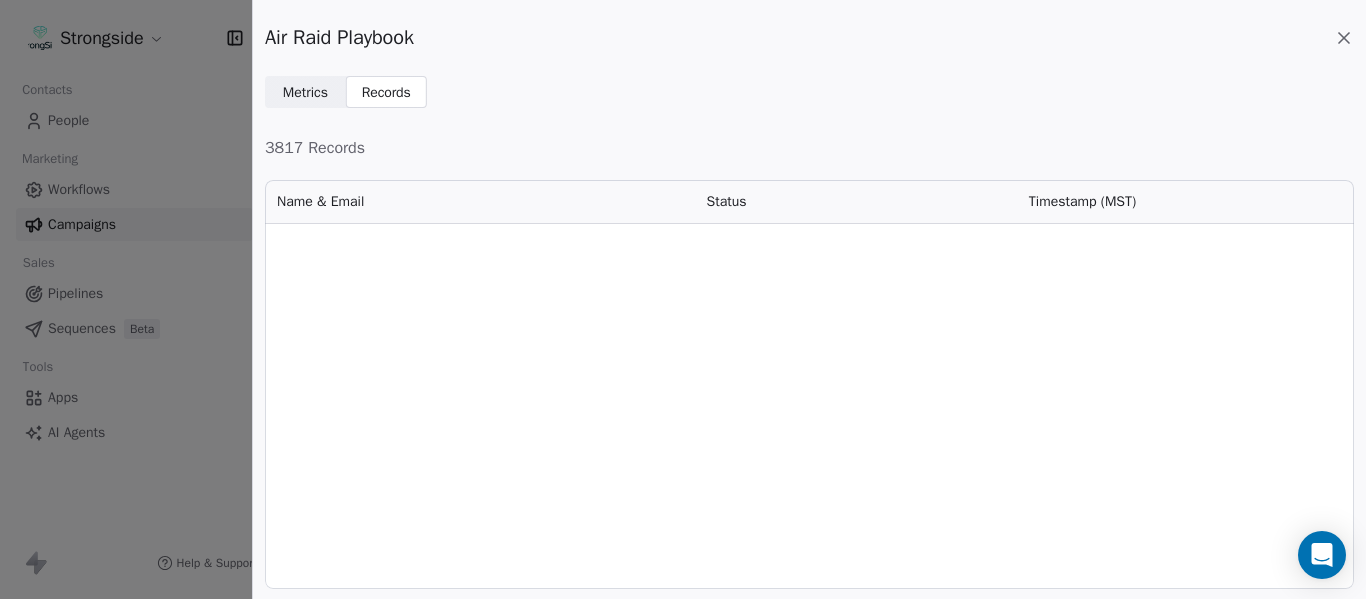 scroll, scrollTop: 0, scrollLeft: 0, axis: both 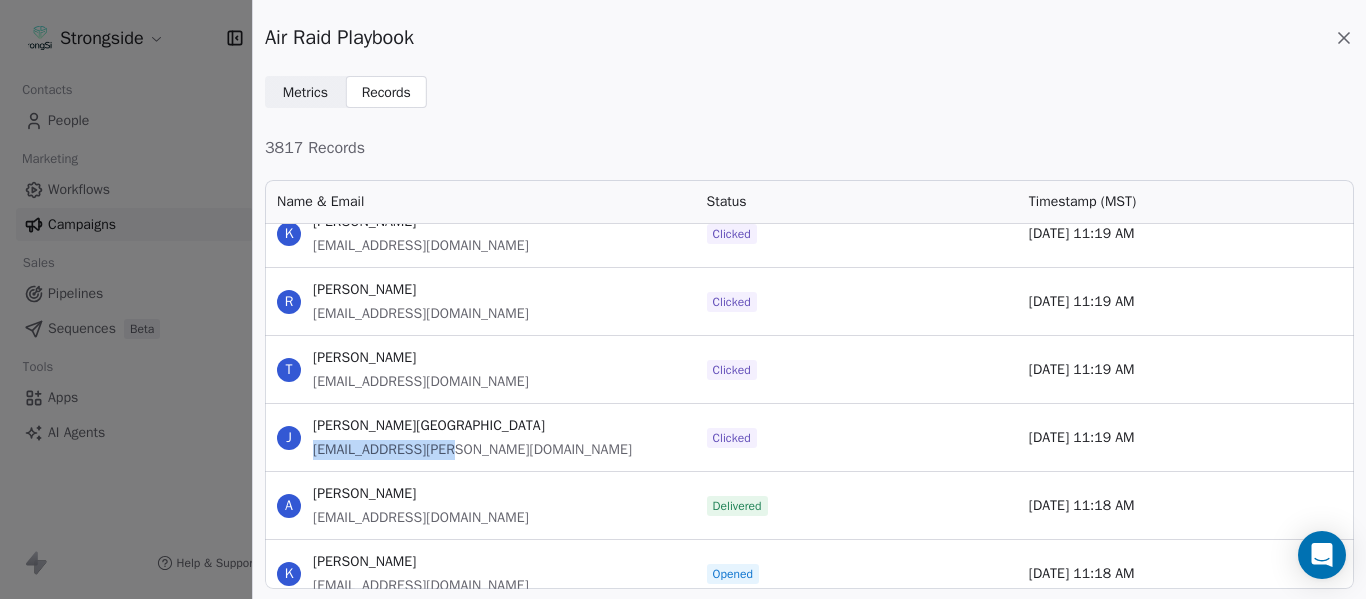 drag, startPoint x: 449, startPoint y: 438, endPoint x: 310, endPoint y: 448, distance: 139.35925 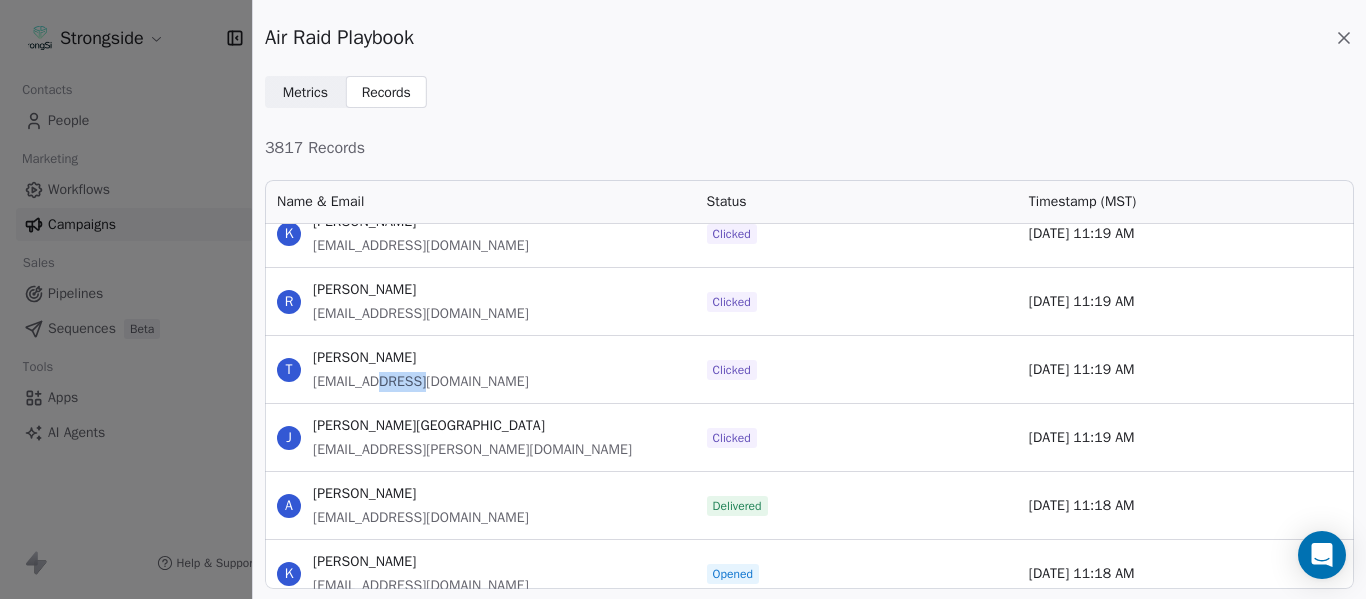drag, startPoint x: 436, startPoint y: 385, endPoint x: 386, endPoint y: 385, distance: 50 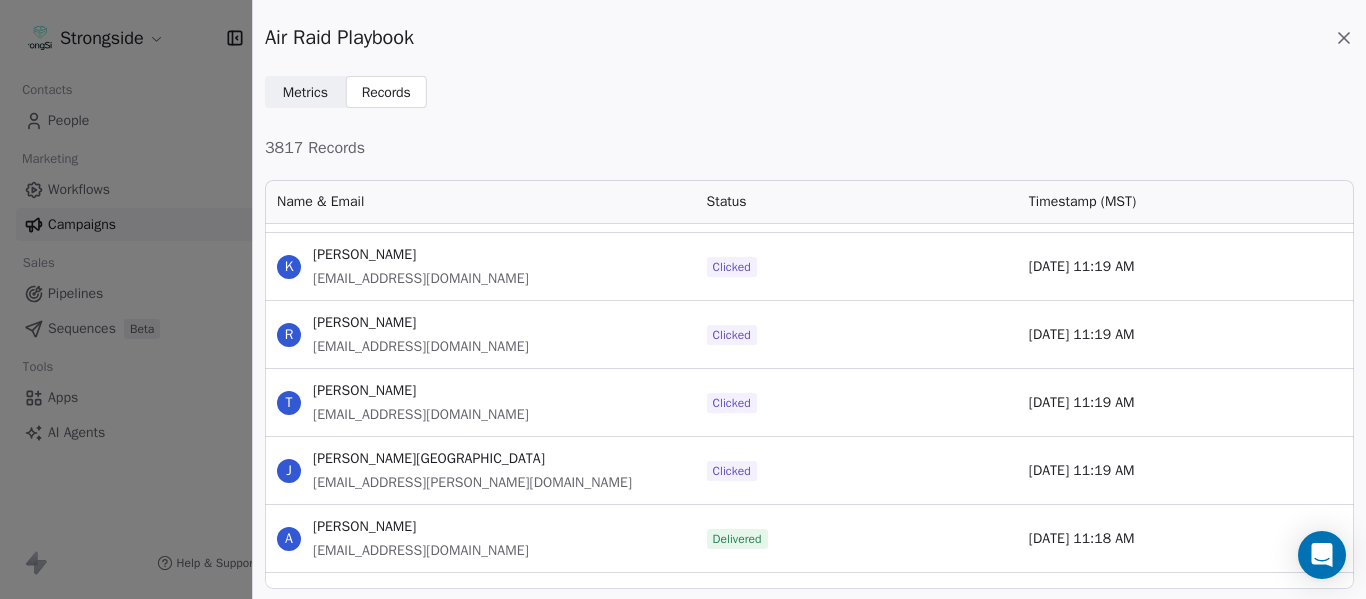 scroll, scrollTop: 161933, scrollLeft: 0, axis: vertical 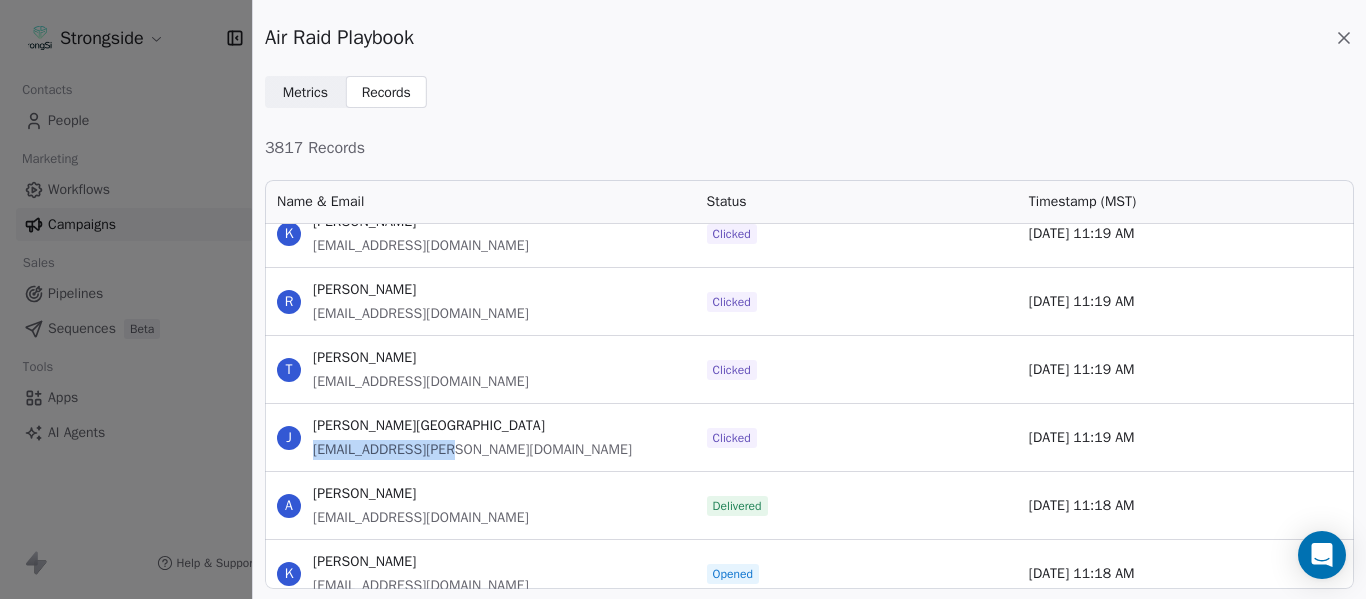 drag, startPoint x: 455, startPoint y: 448, endPoint x: 313, endPoint y: 461, distance: 142.59383 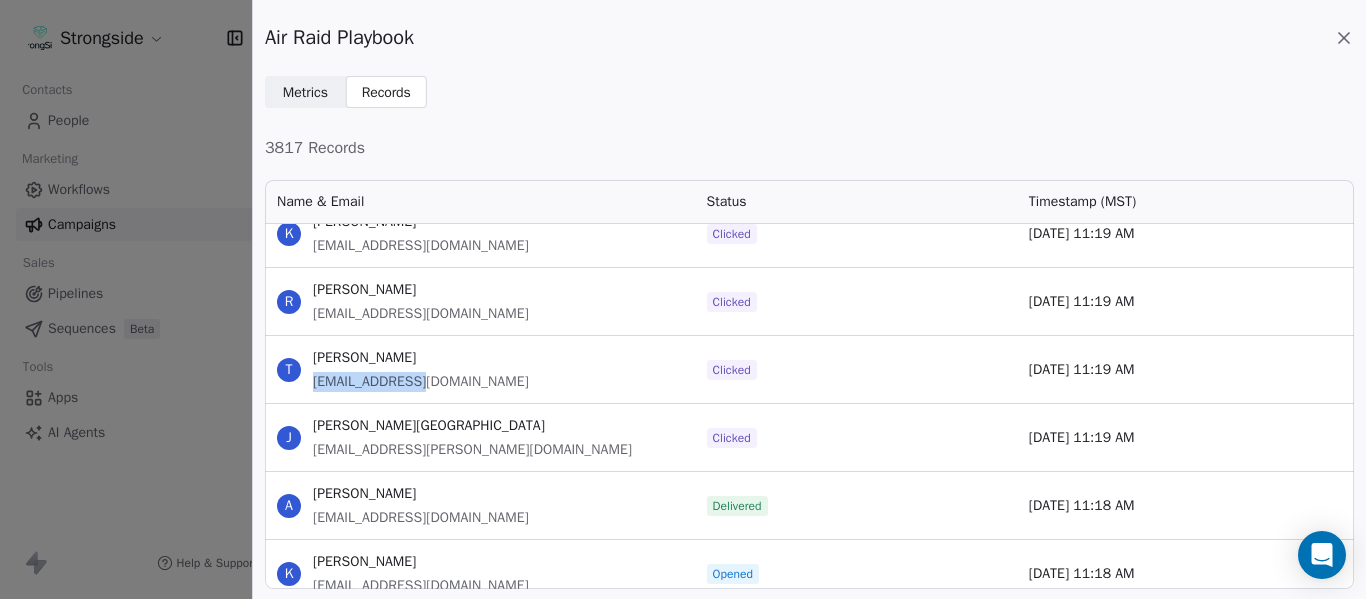 drag, startPoint x: 424, startPoint y: 384, endPoint x: 313, endPoint y: 389, distance: 111.11256 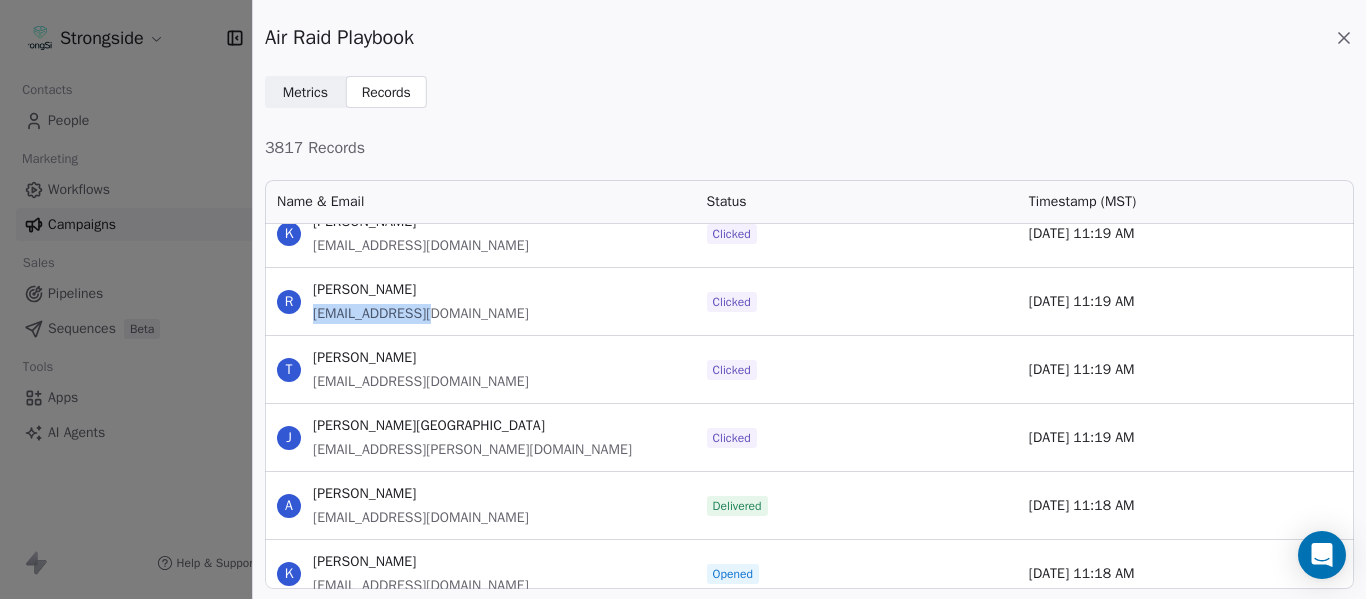 drag, startPoint x: 451, startPoint y: 319, endPoint x: 311, endPoint y: 319, distance: 140 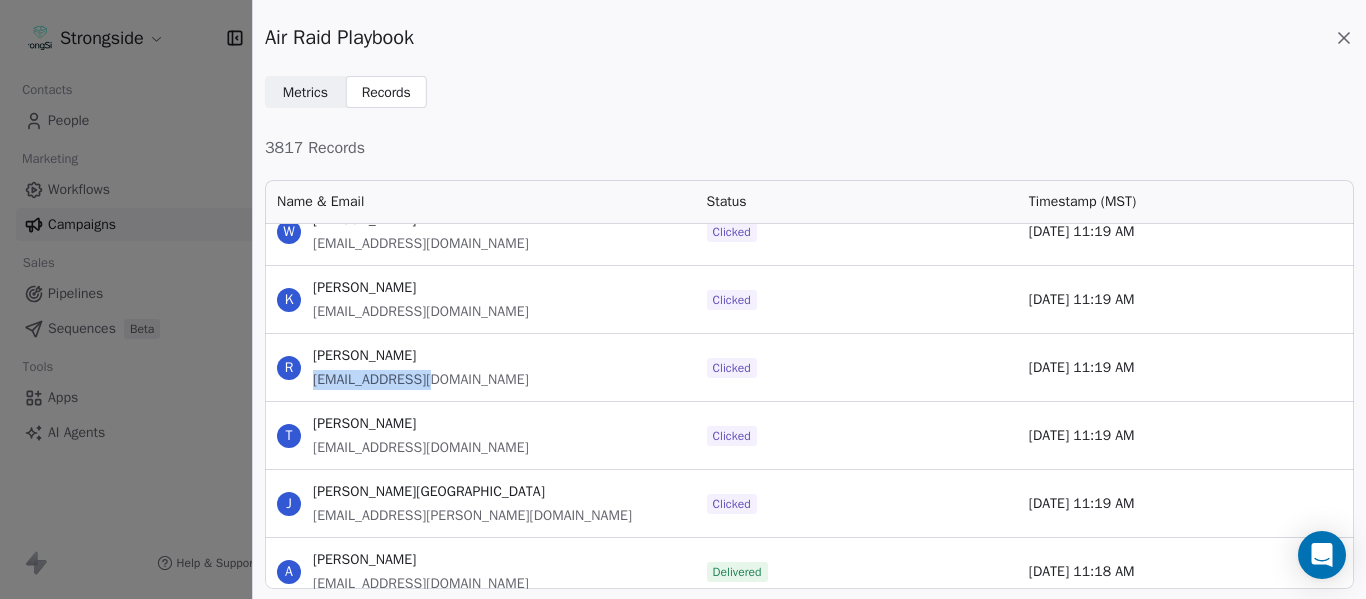 scroll, scrollTop: 161833, scrollLeft: 0, axis: vertical 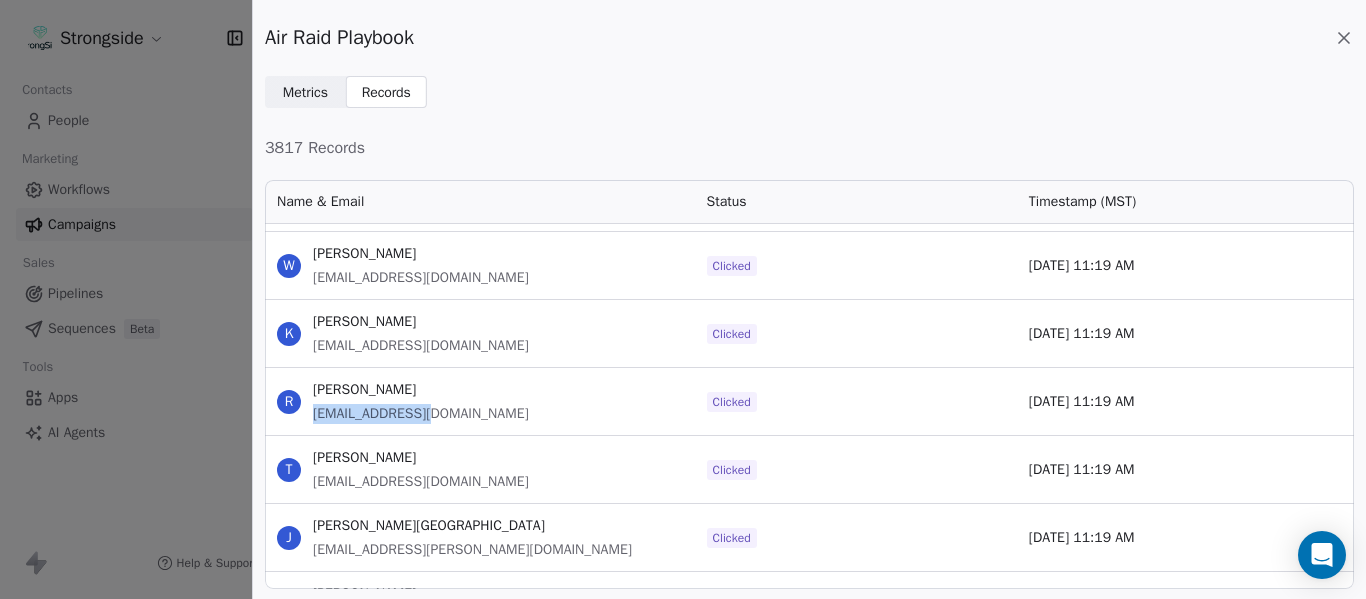 copy on "[EMAIL_ADDRESS][DOMAIN_NAME]" 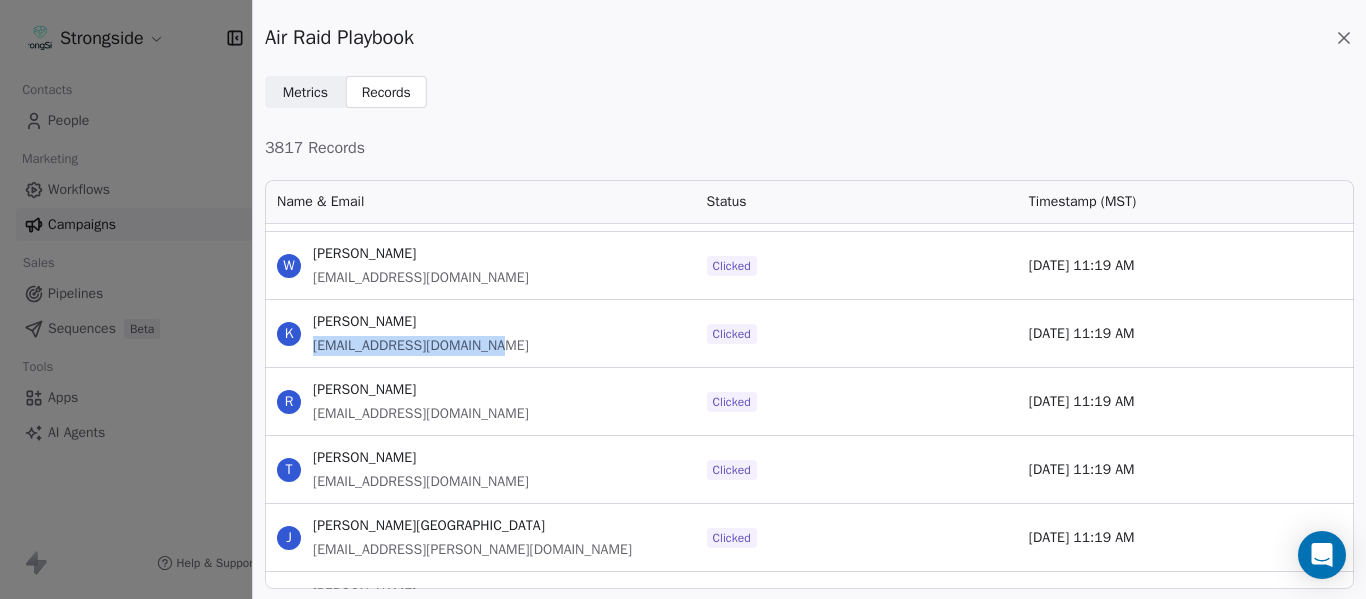 drag, startPoint x: 509, startPoint y: 347, endPoint x: 313, endPoint y: 347, distance: 196 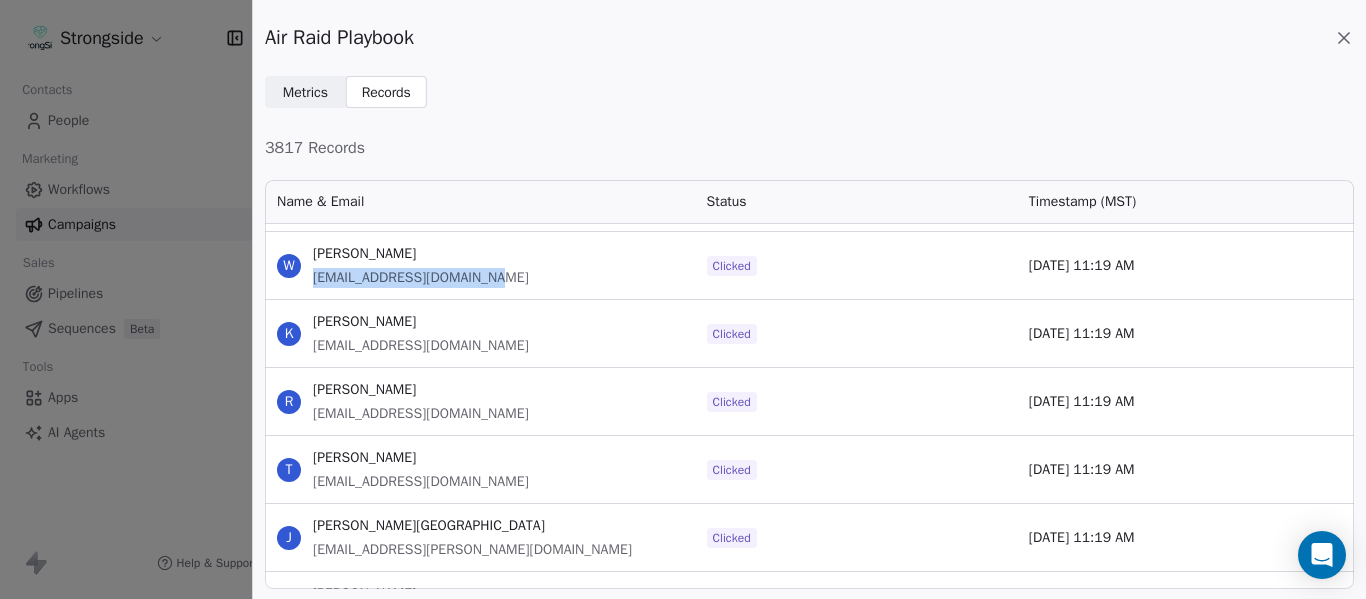 drag, startPoint x: 511, startPoint y: 287, endPoint x: 314, endPoint y: 287, distance: 197 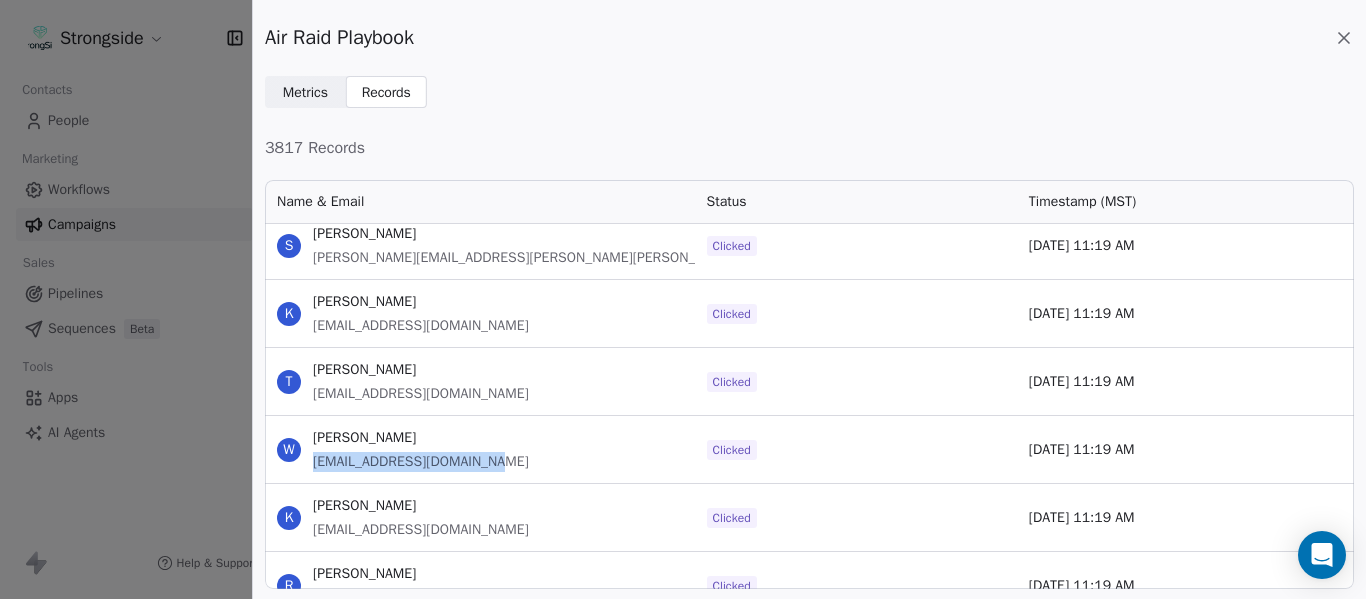 scroll, scrollTop: 161633, scrollLeft: 0, axis: vertical 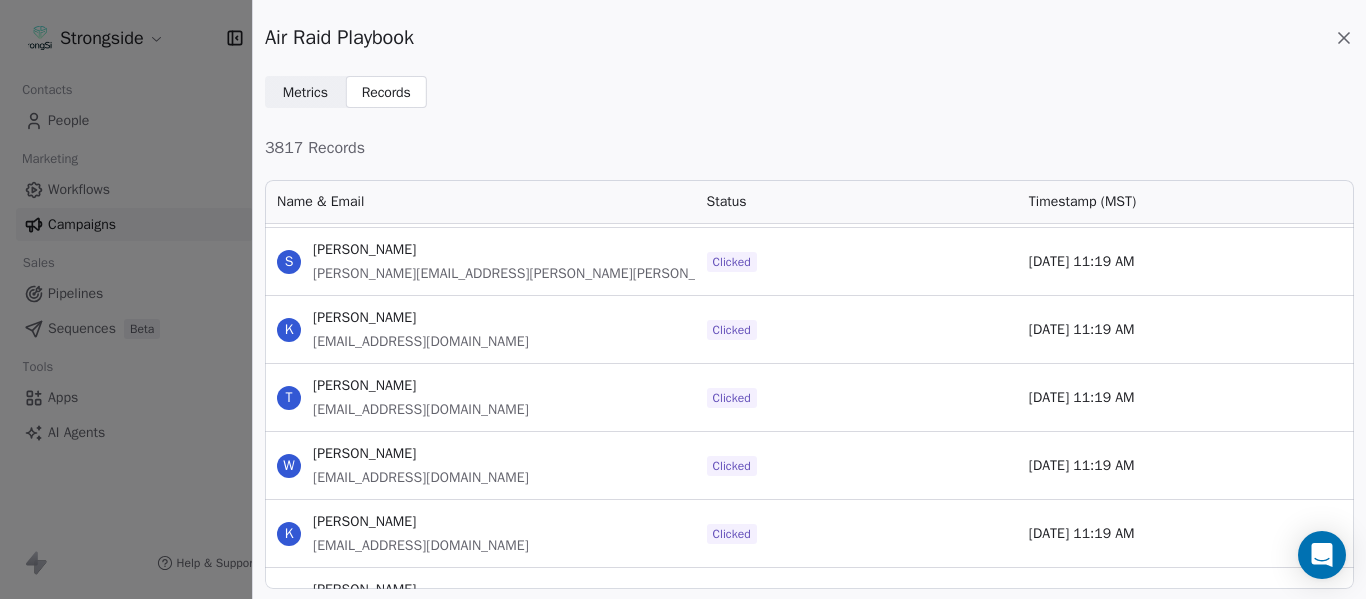 click on "[EMAIL_ADDRESS][DOMAIN_NAME]" at bounding box center [421, 410] 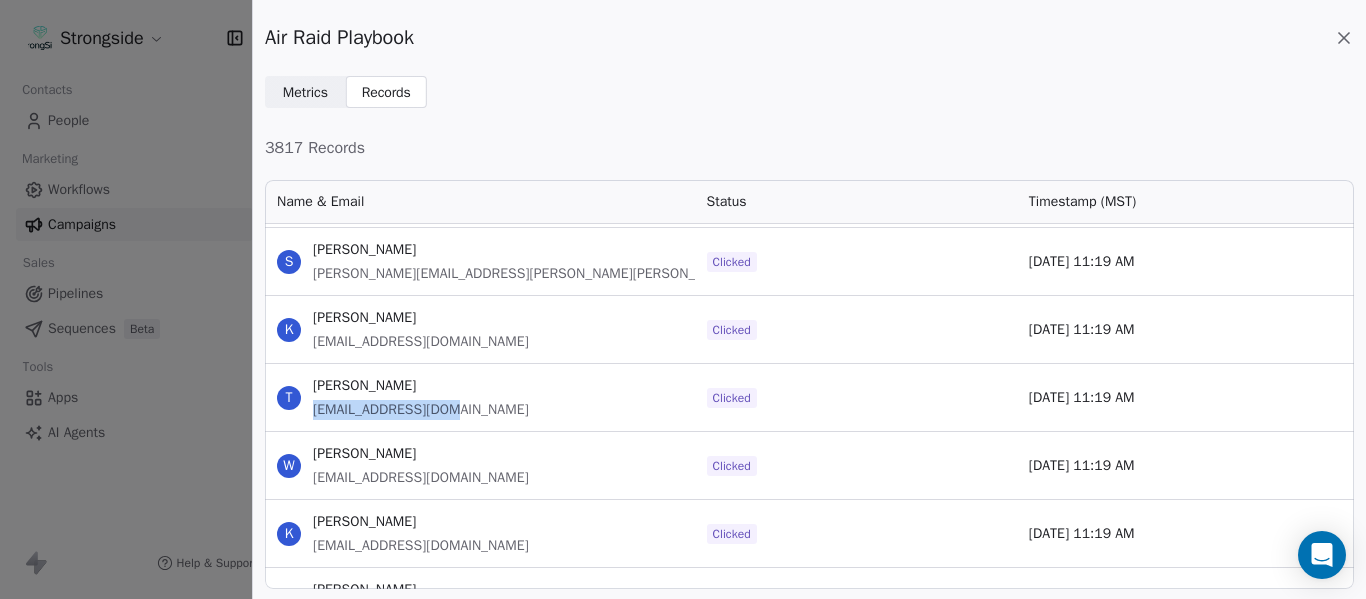 drag, startPoint x: 476, startPoint y: 408, endPoint x: 311, endPoint y: 412, distance: 165.04848 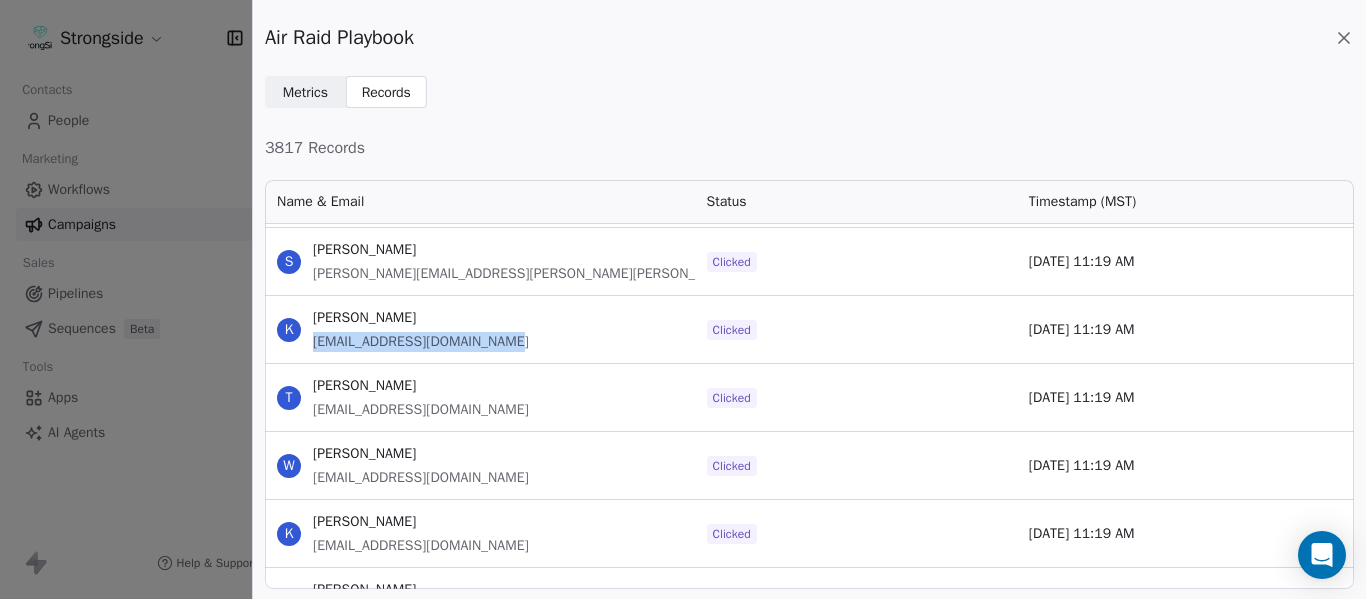 drag, startPoint x: 491, startPoint y: 346, endPoint x: 313, endPoint y: 350, distance: 178.04494 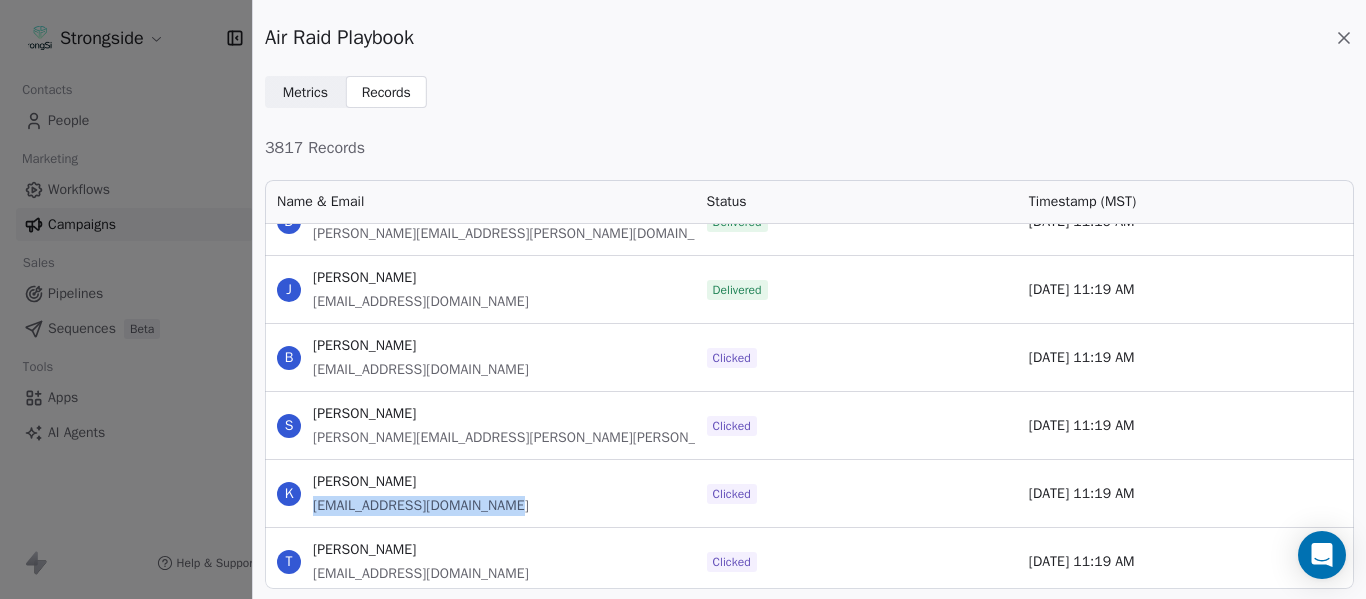 scroll, scrollTop: 161433, scrollLeft: 0, axis: vertical 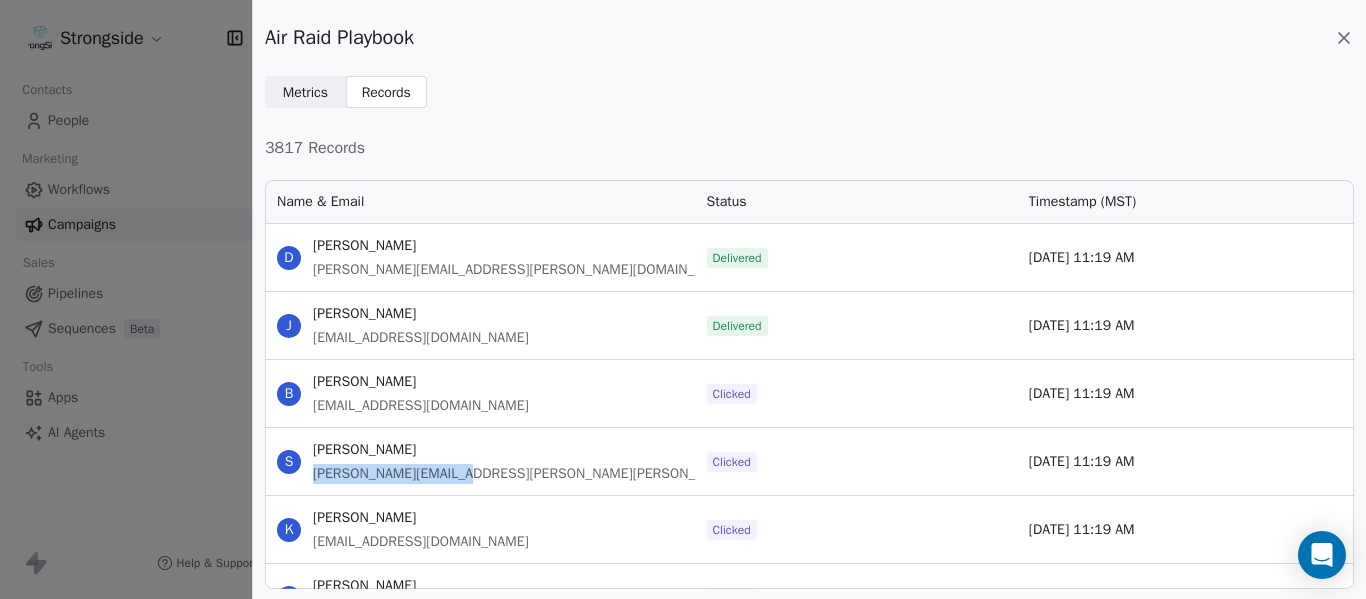 drag, startPoint x: 460, startPoint y: 475, endPoint x: 312, endPoint y: 467, distance: 148.21606 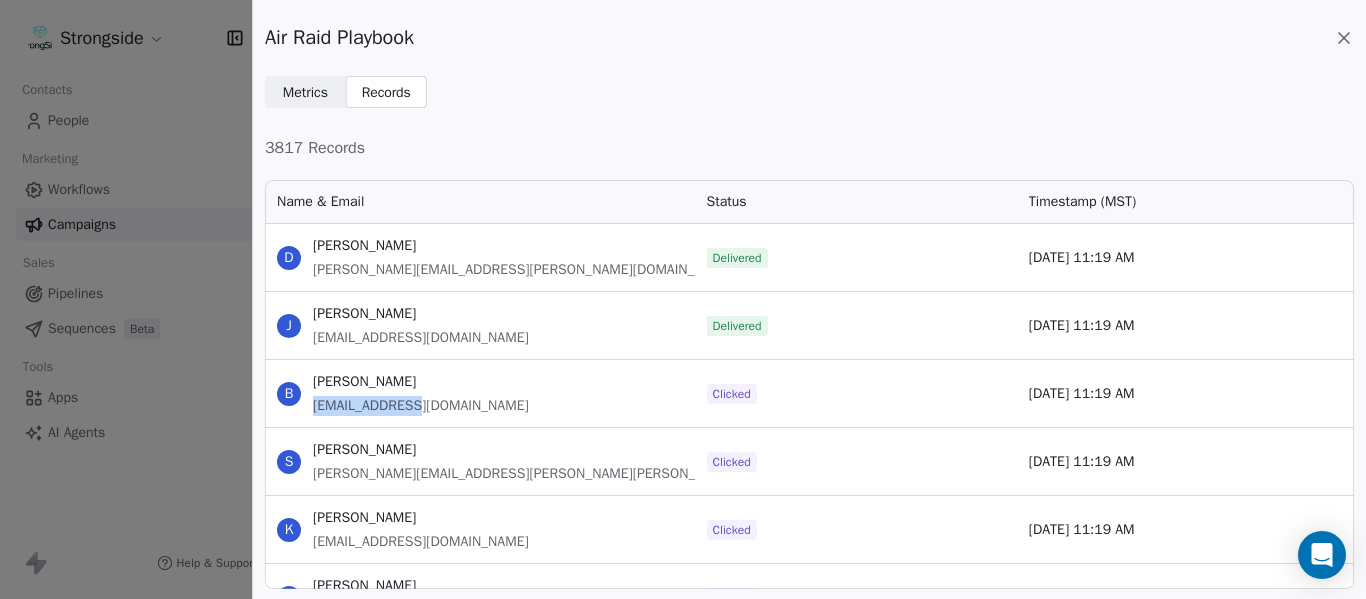 drag, startPoint x: 432, startPoint y: 408, endPoint x: 311, endPoint y: 418, distance: 121.41252 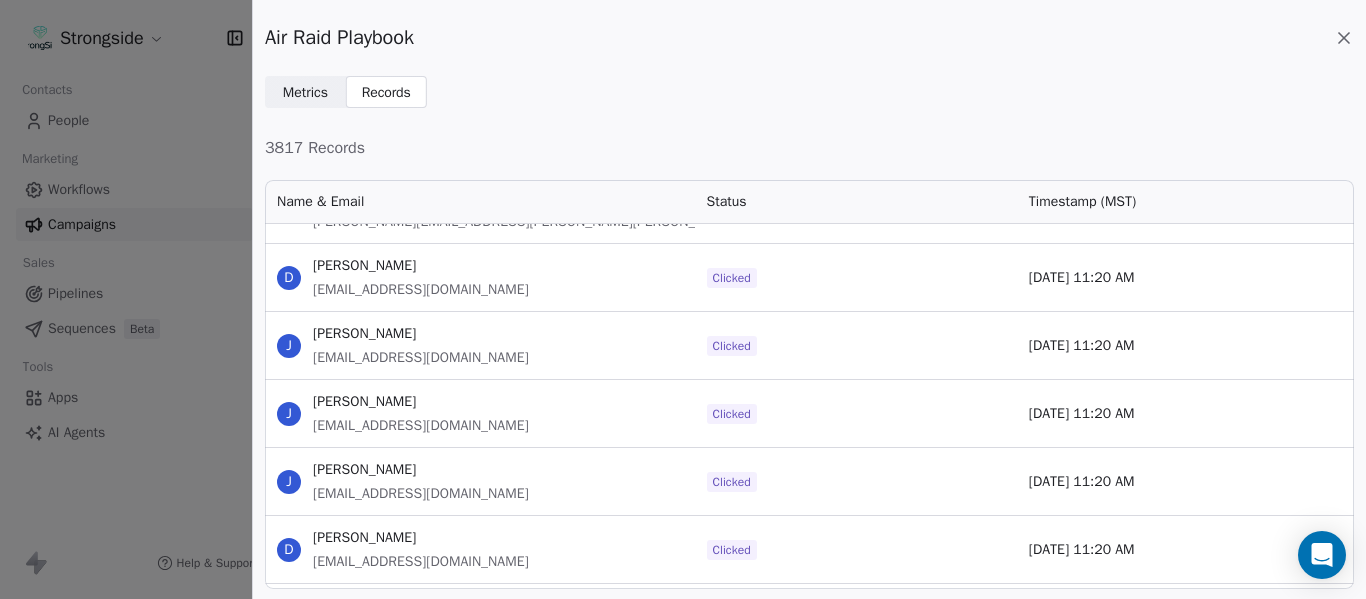 scroll, scrollTop: 159133, scrollLeft: 0, axis: vertical 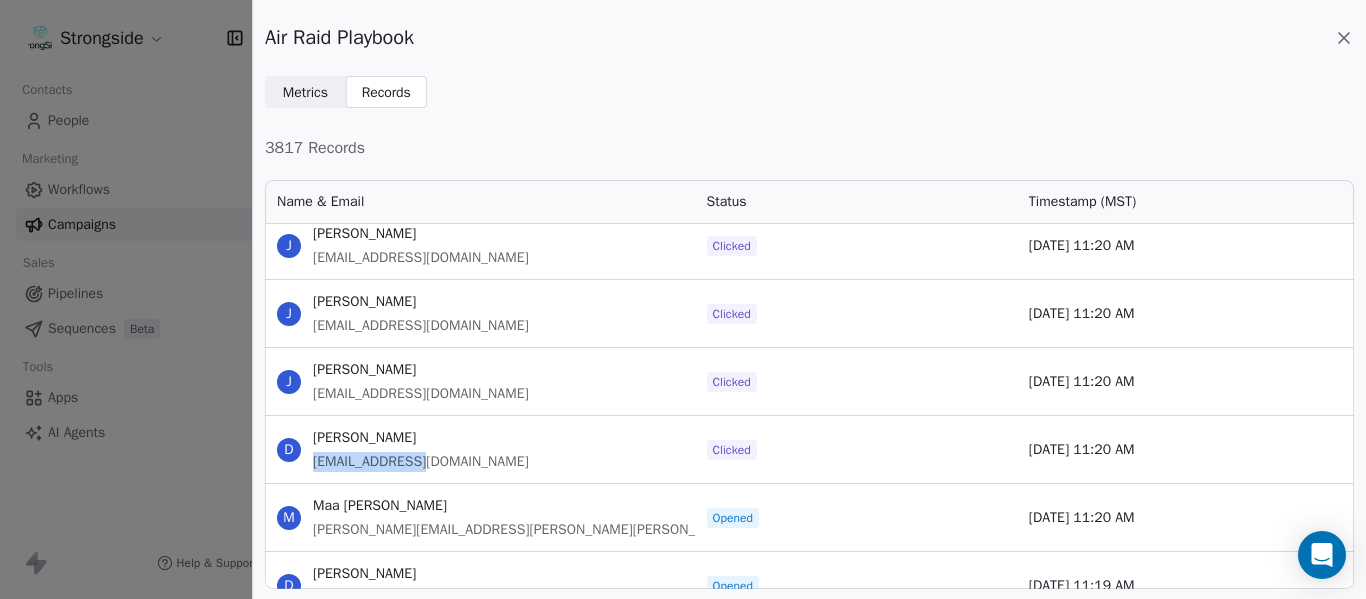 drag, startPoint x: 435, startPoint y: 470, endPoint x: 305, endPoint y: 475, distance: 130.09612 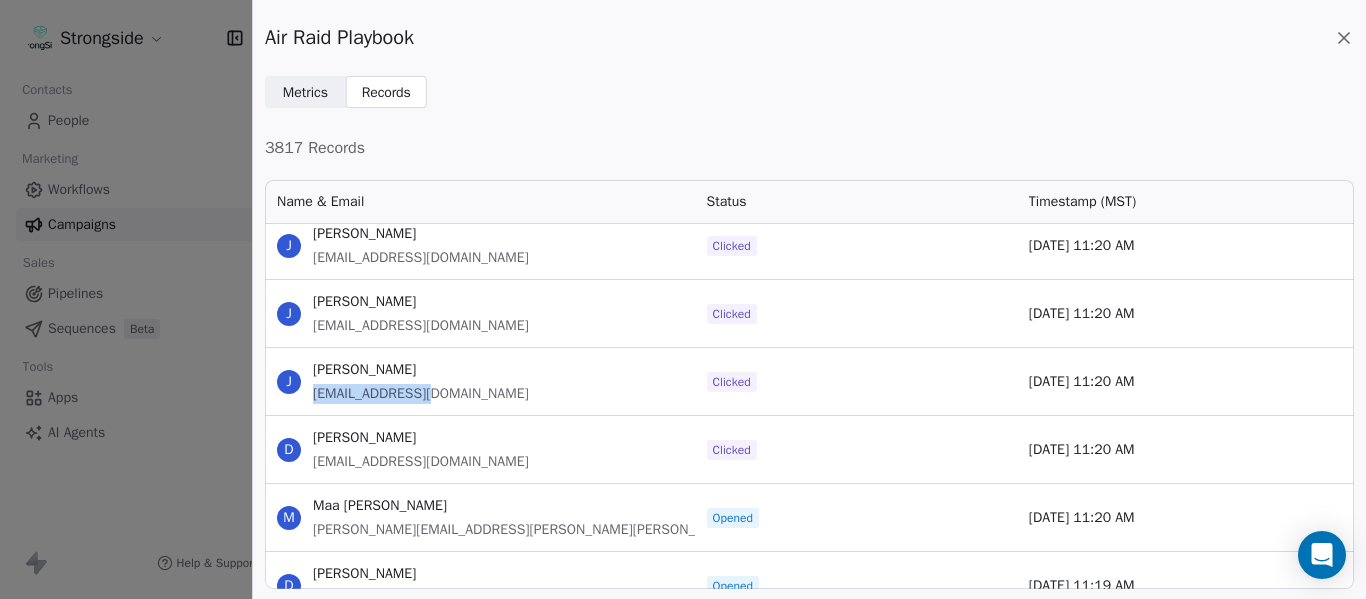 drag, startPoint x: 439, startPoint y: 389, endPoint x: 316, endPoint y: 394, distance: 123.101585 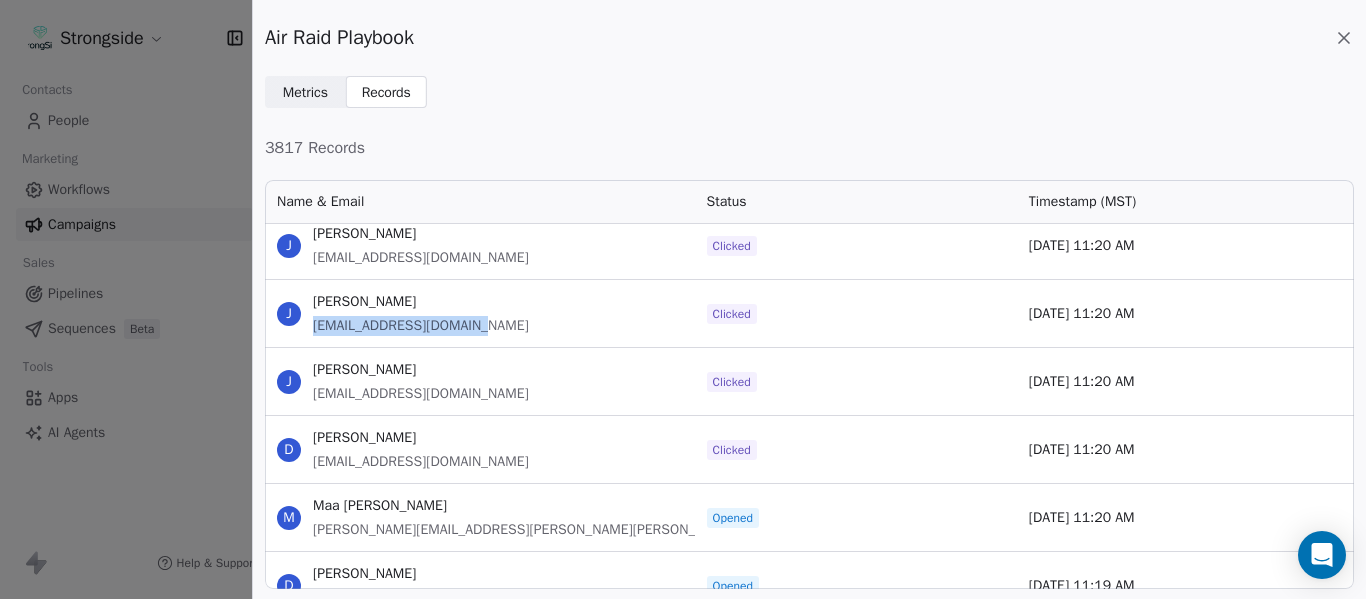 drag, startPoint x: 469, startPoint y: 333, endPoint x: 314, endPoint y: 327, distance: 155.11609 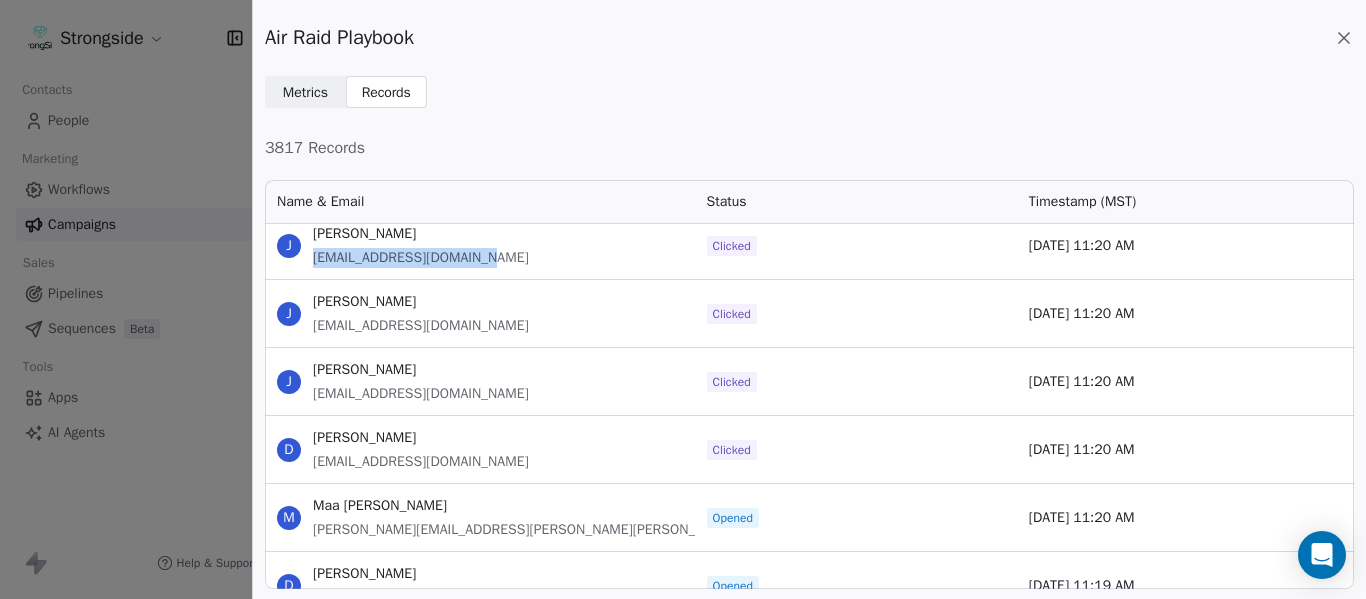 drag, startPoint x: 517, startPoint y: 251, endPoint x: 309, endPoint y: 269, distance: 208.77739 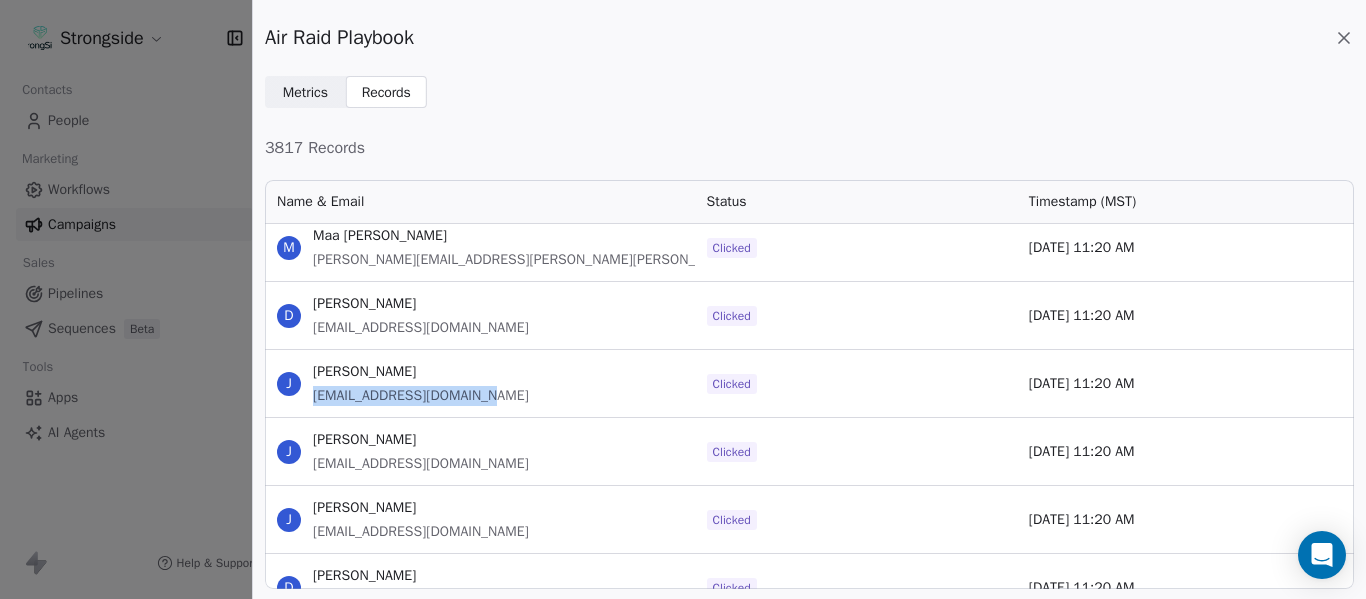 scroll, scrollTop: 158933, scrollLeft: 0, axis: vertical 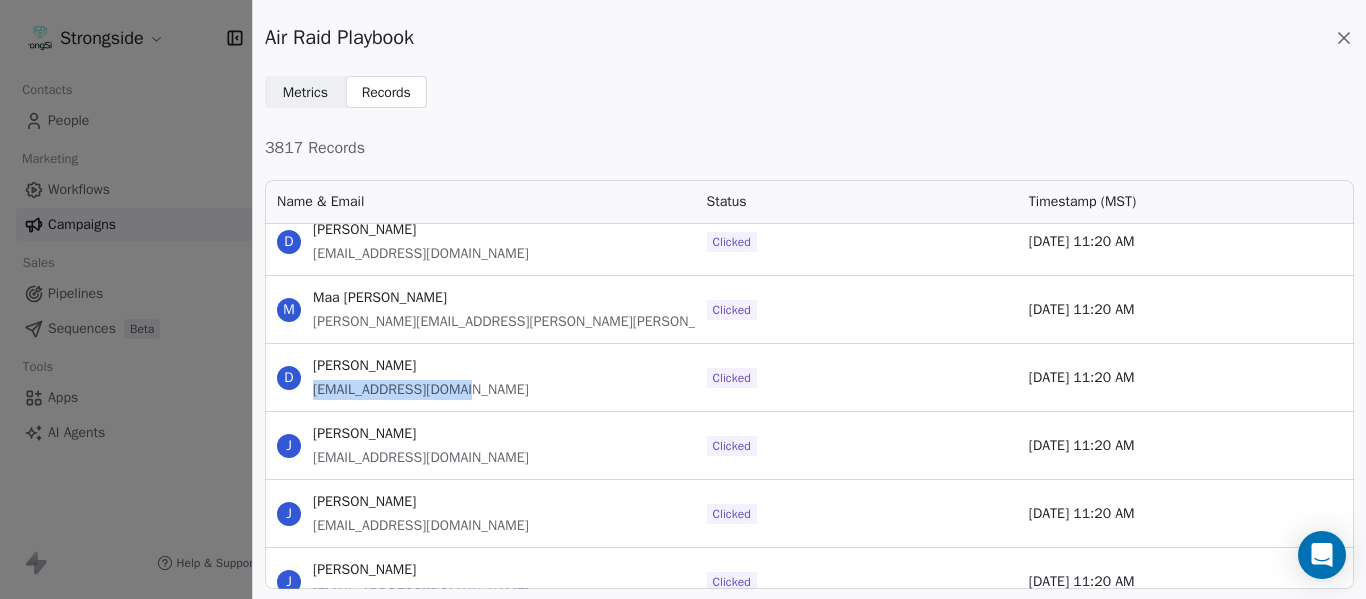 drag, startPoint x: 469, startPoint y: 390, endPoint x: 312, endPoint y: 381, distance: 157.25775 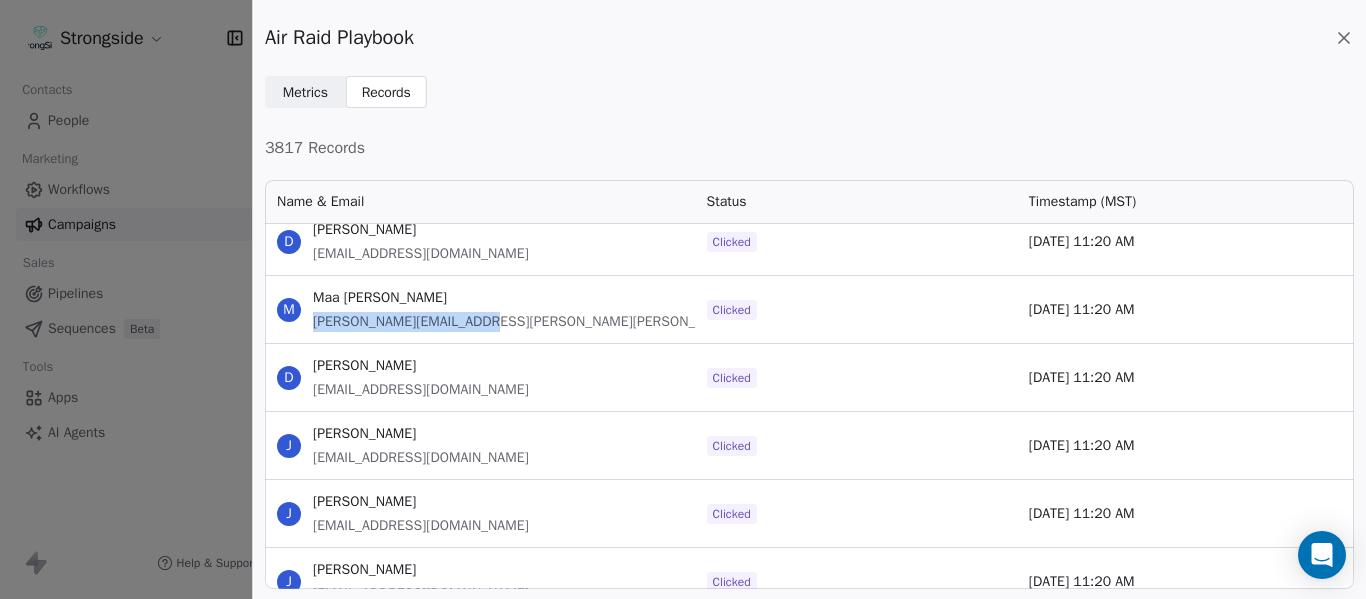 drag, startPoint x: 489, startPoint y: 320, endPoint x: 309, endPoint y: 316, distance: 180.04443 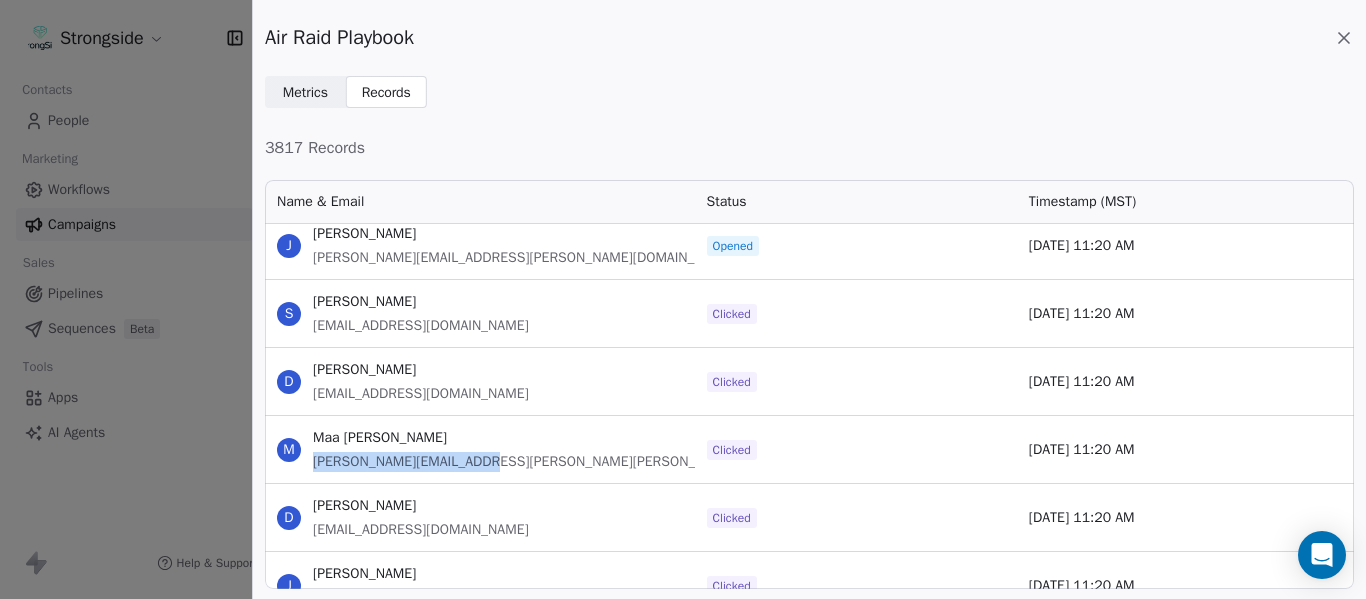 scroll, scrollTop: 158733, scrollLeft: 0, axis: vertical 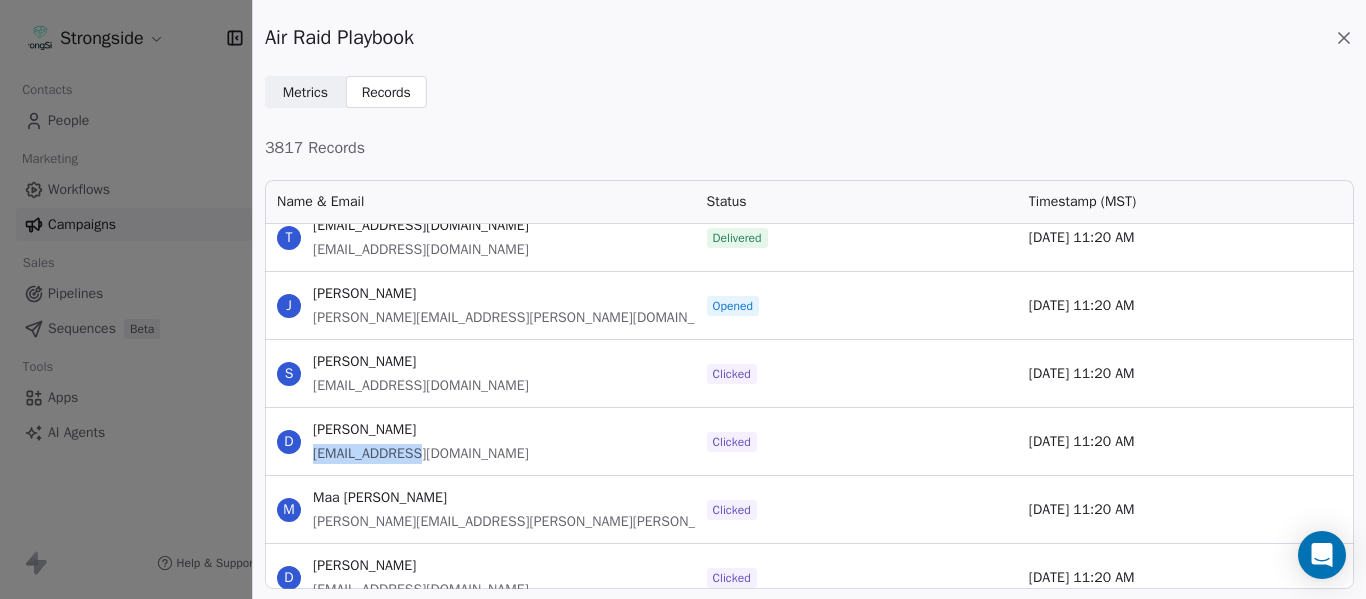 drag, startPoint x: 438, startPoint y: 456, endPoint x: 314, endPoint y: 452, distance: 124.0645 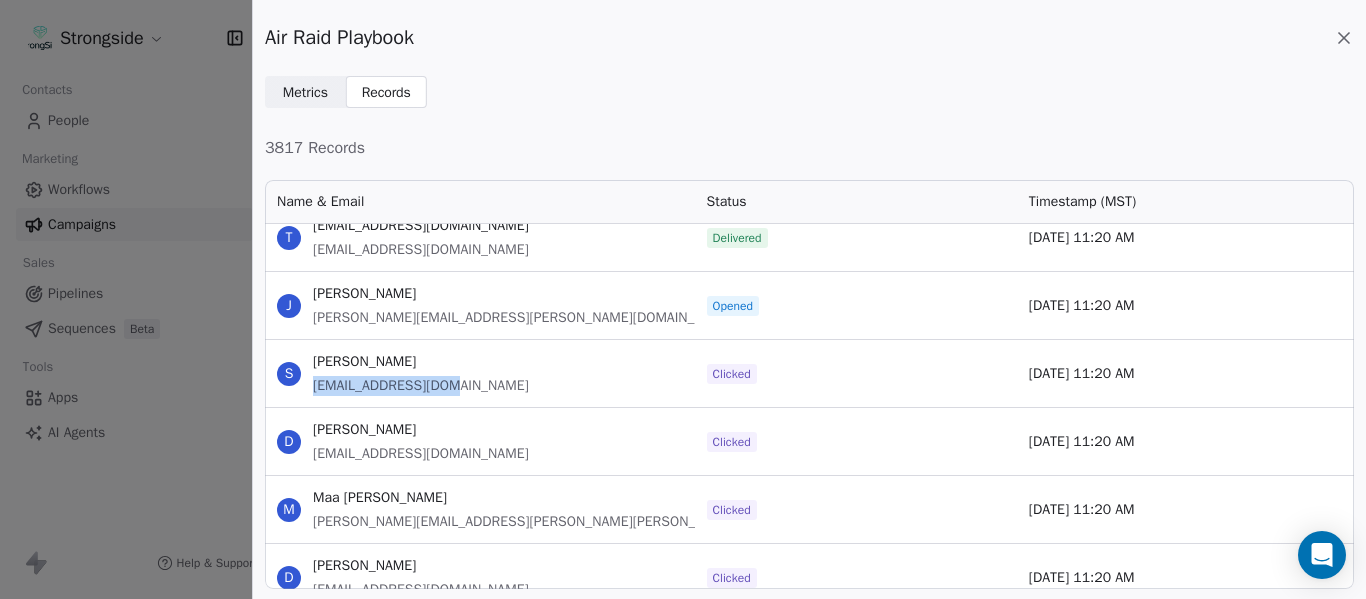 drag, startPoint x: 455, startPoint y: 384, endPoint x: 311, endPoint y: 380, distance: 144.05554 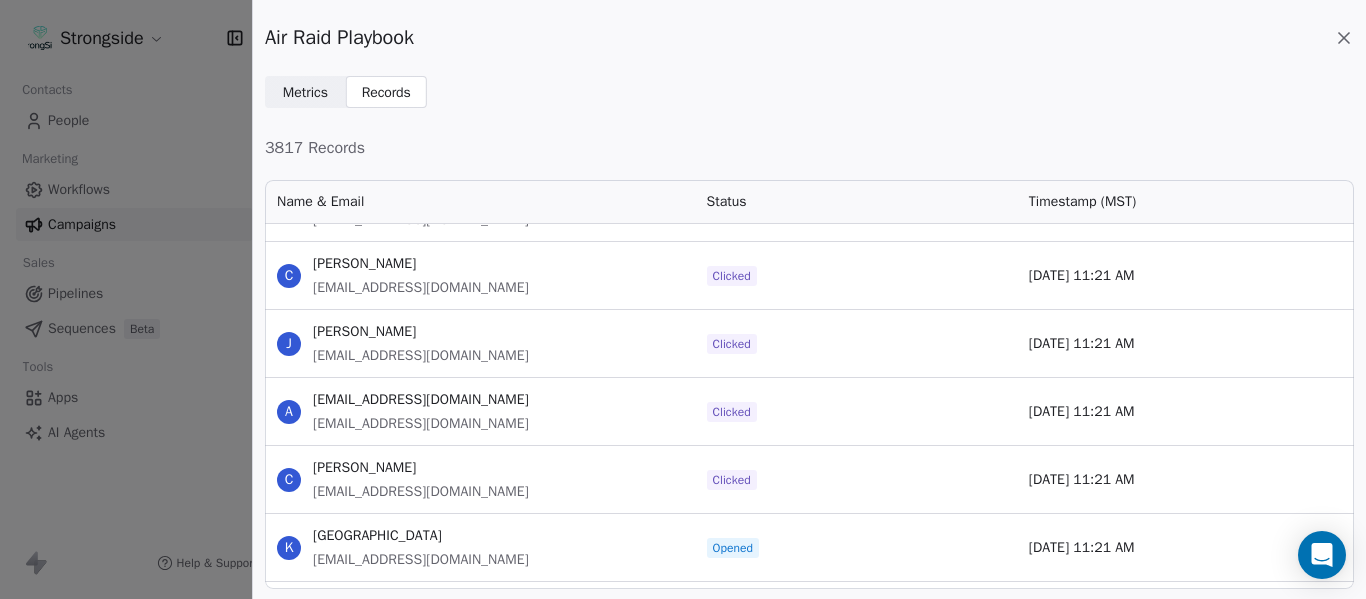 scroll, scrollTop: 155533, scrollLeft: 0, axis: vertical 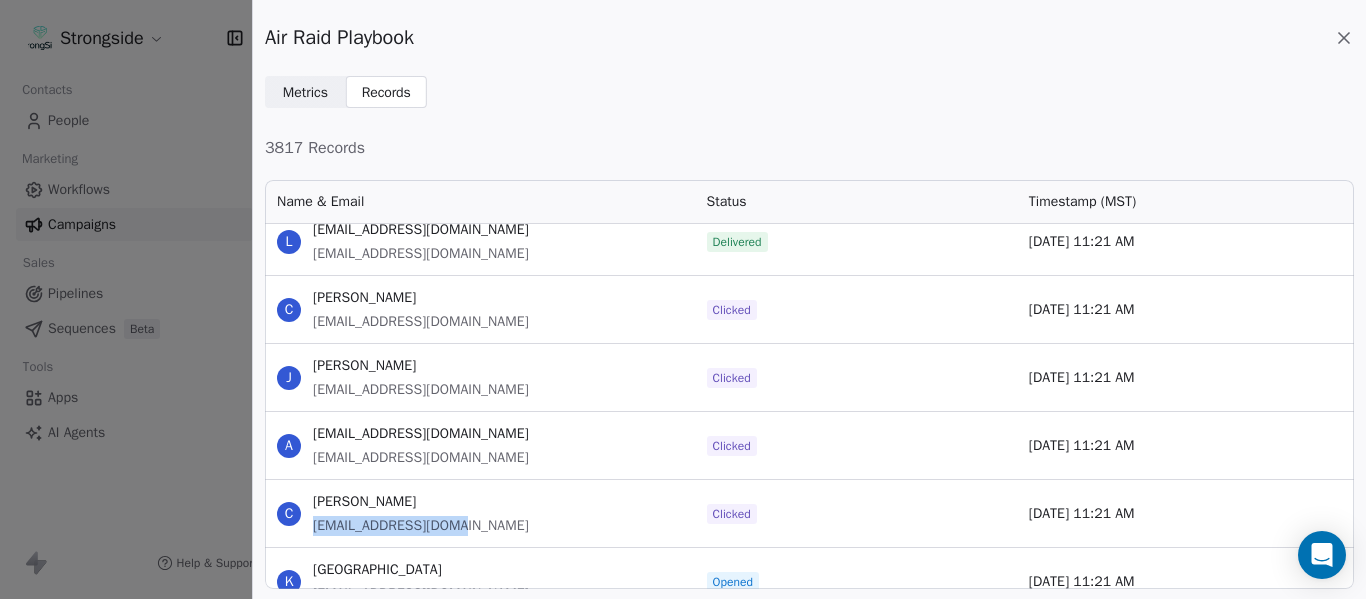 drag, startPoint x: 452, startPoint y: 521, endPoint x: 307, endPoint y: 529, distance: 145.22052 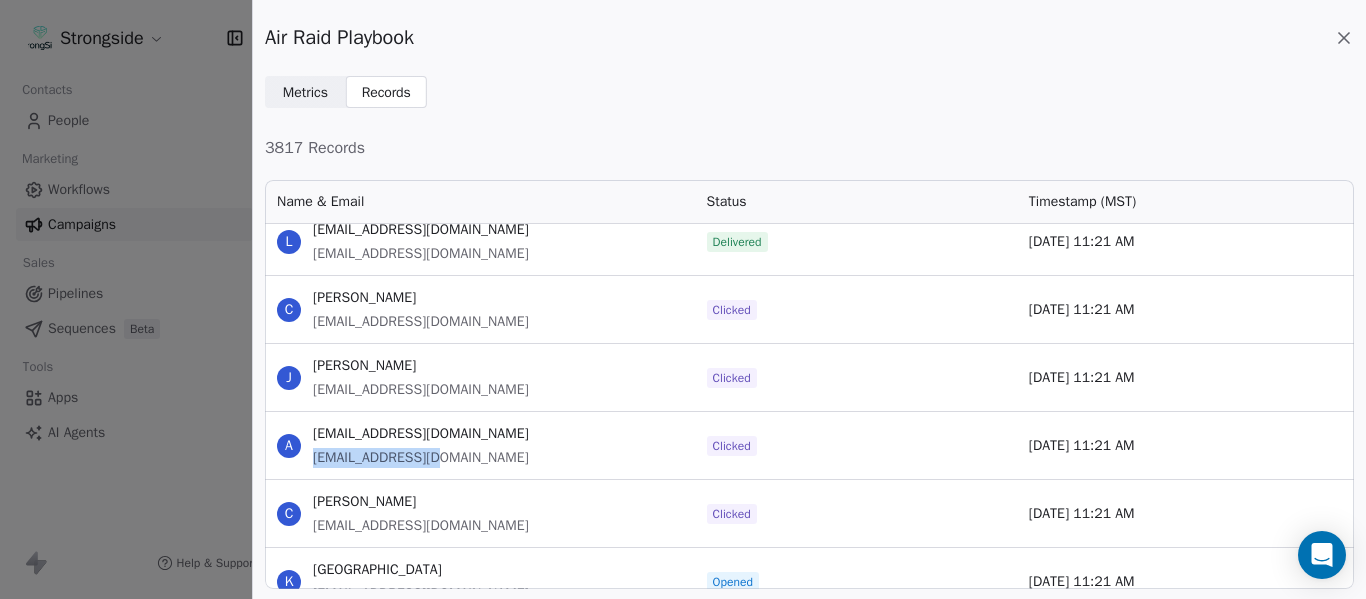 drag, startPoint x: 445, startPoint y: 465, endPoint x: 315, endPoint y: 460, distance: 130.09612 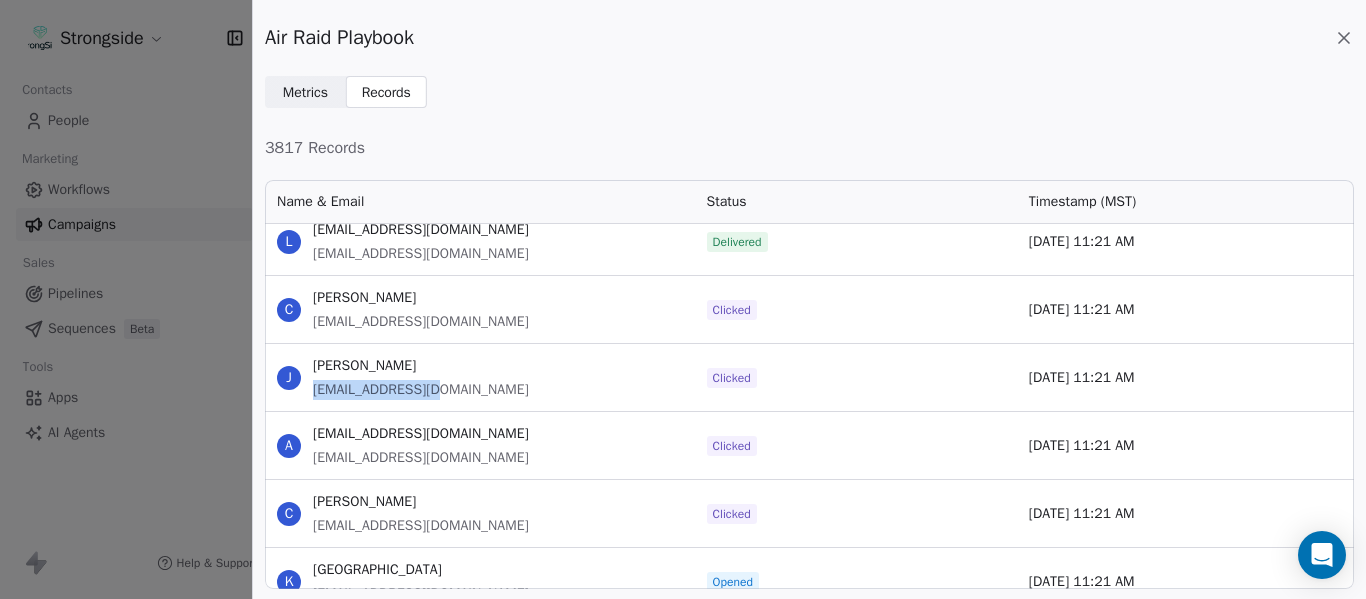 drag, startPoint x: 443, startPoint y: 387, endPoint x: 307, endPoint y: 397, distance: 136.36716 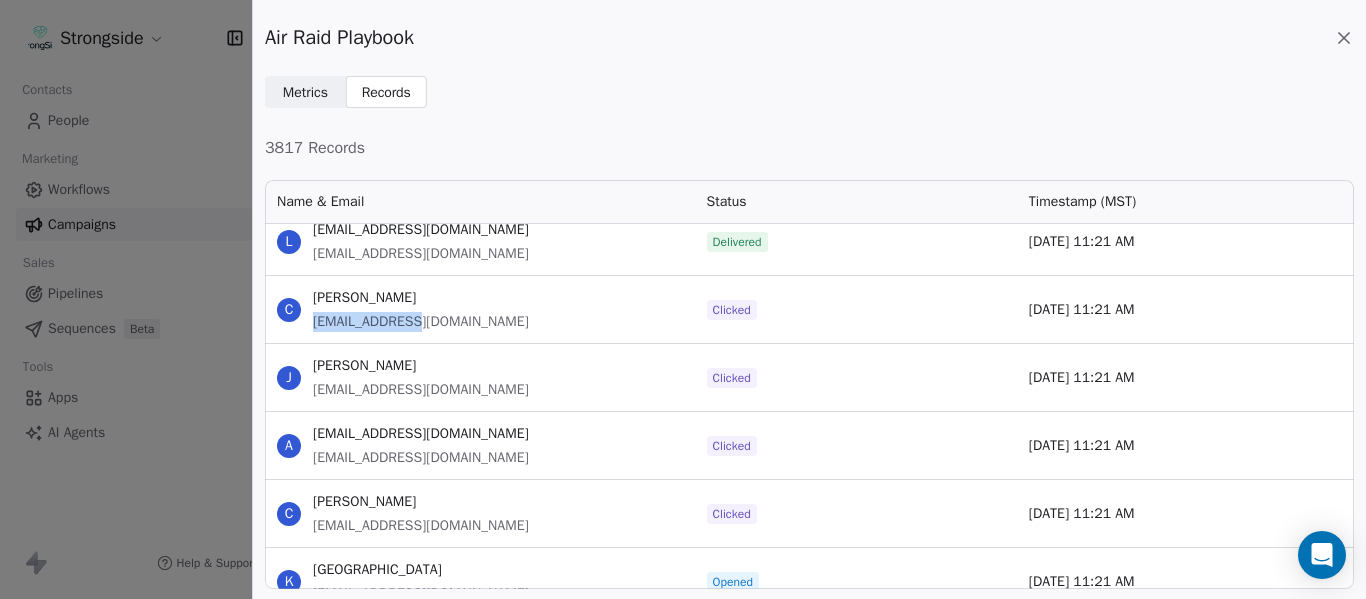 drag, startPoint x: 421, startPoint y: 327, endPoint x: 312, endPoint y: 322, distance: 109.11462 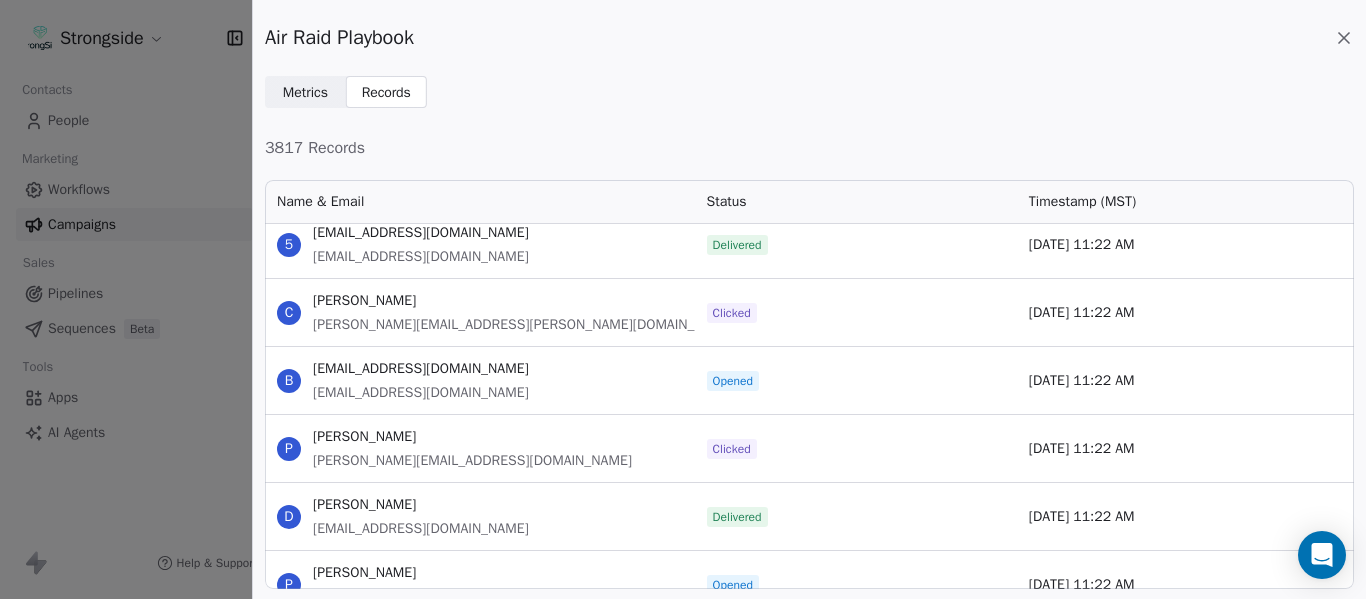 scroll, scrollTop: 152633, scrollLeft: 0, axis: vertical 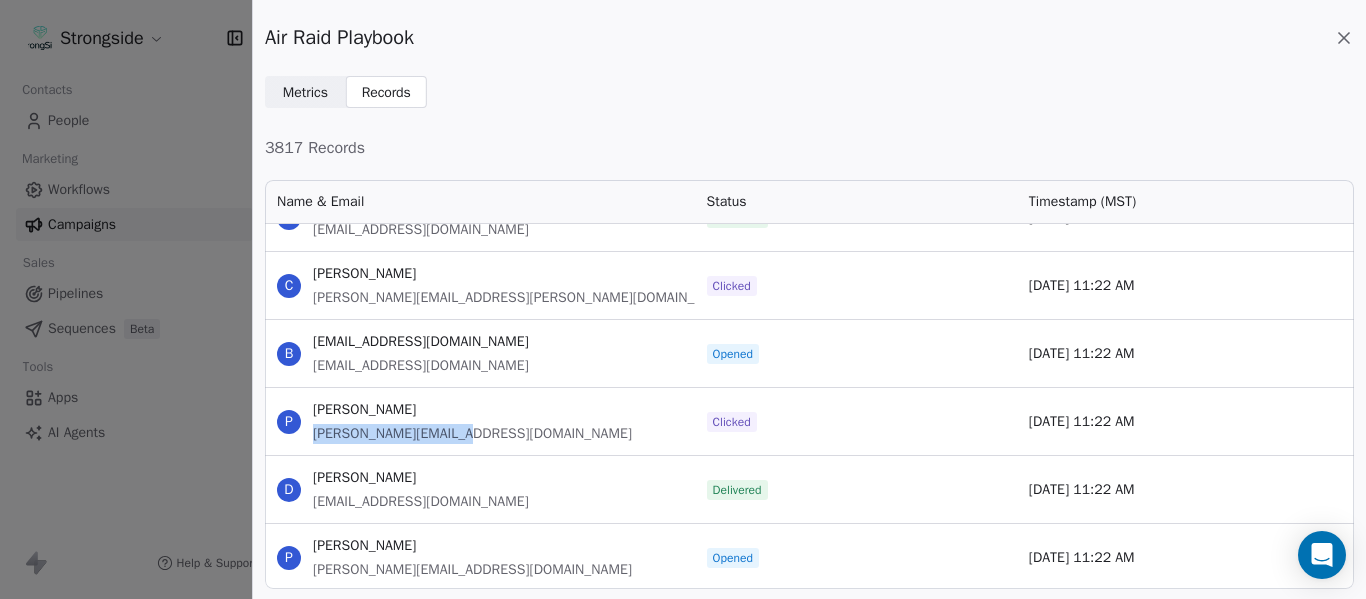 drag, startPoint x: 476, startPoint y: 439, endPoint x: 314, endPoint y: 433, distance: 162.11107 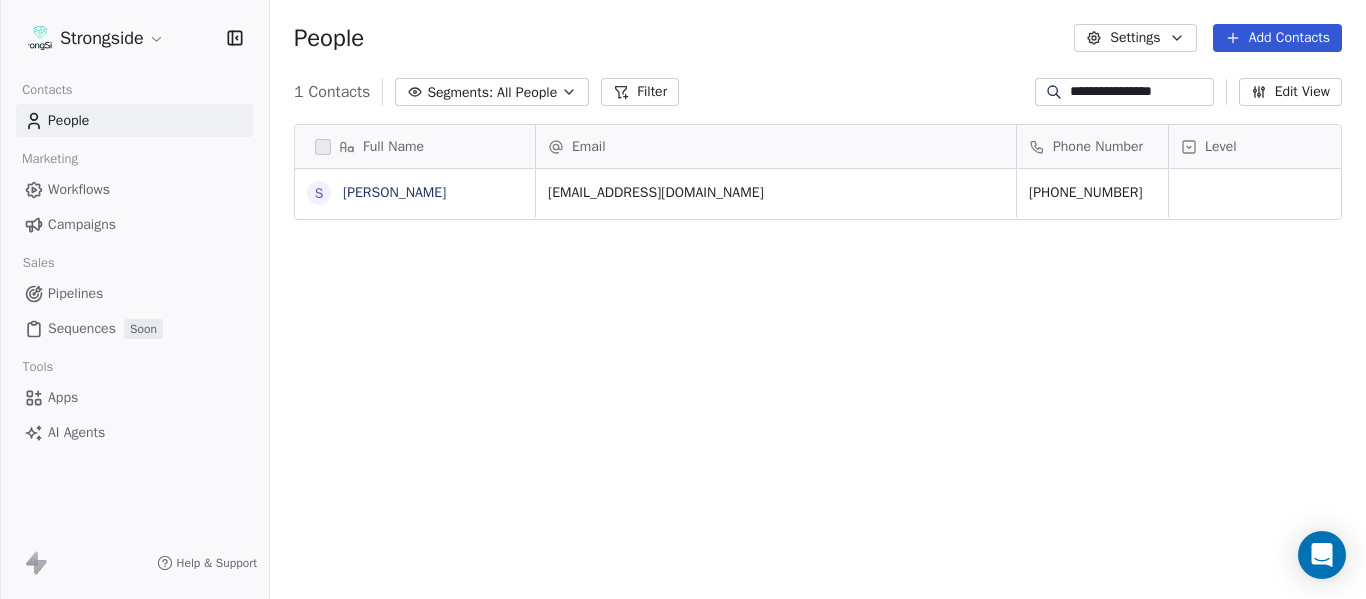 scroll, scrollTop: 0, scrollLeft: 0, axis: both 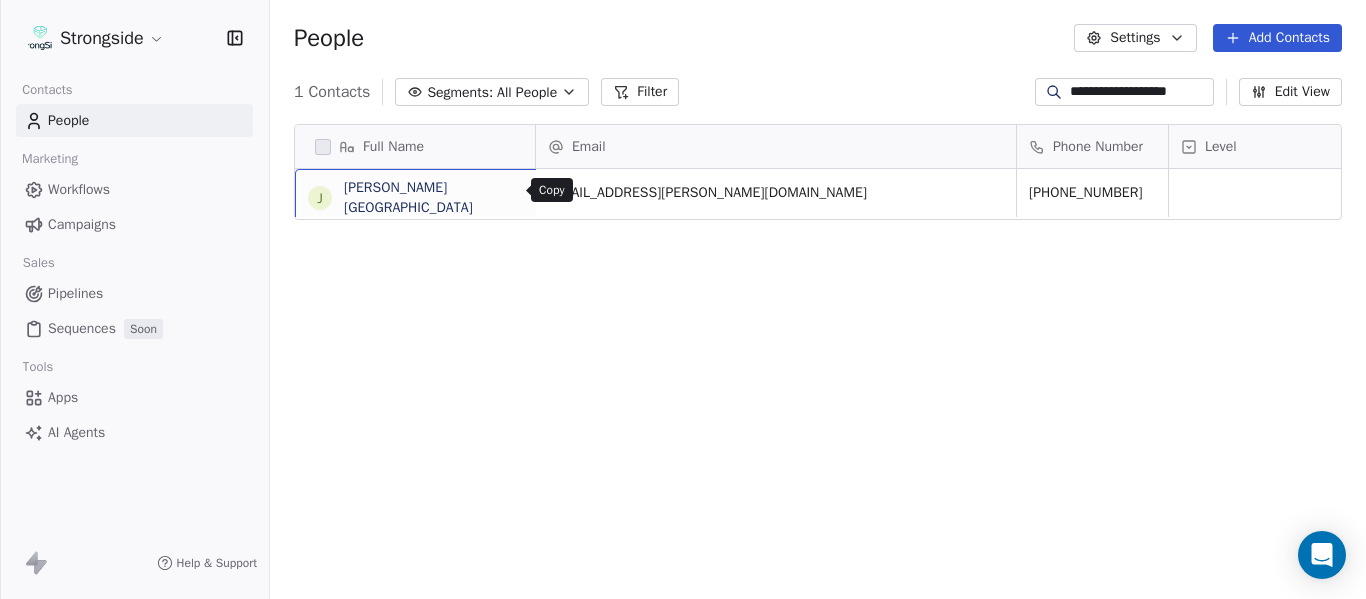 click 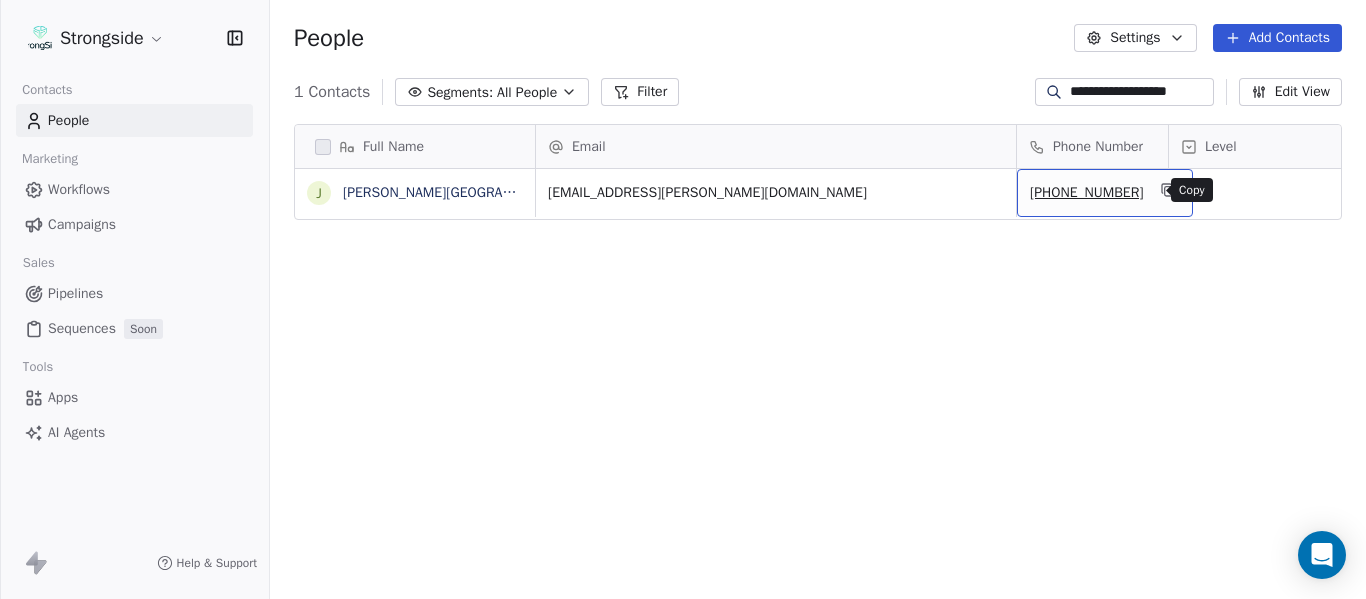 click 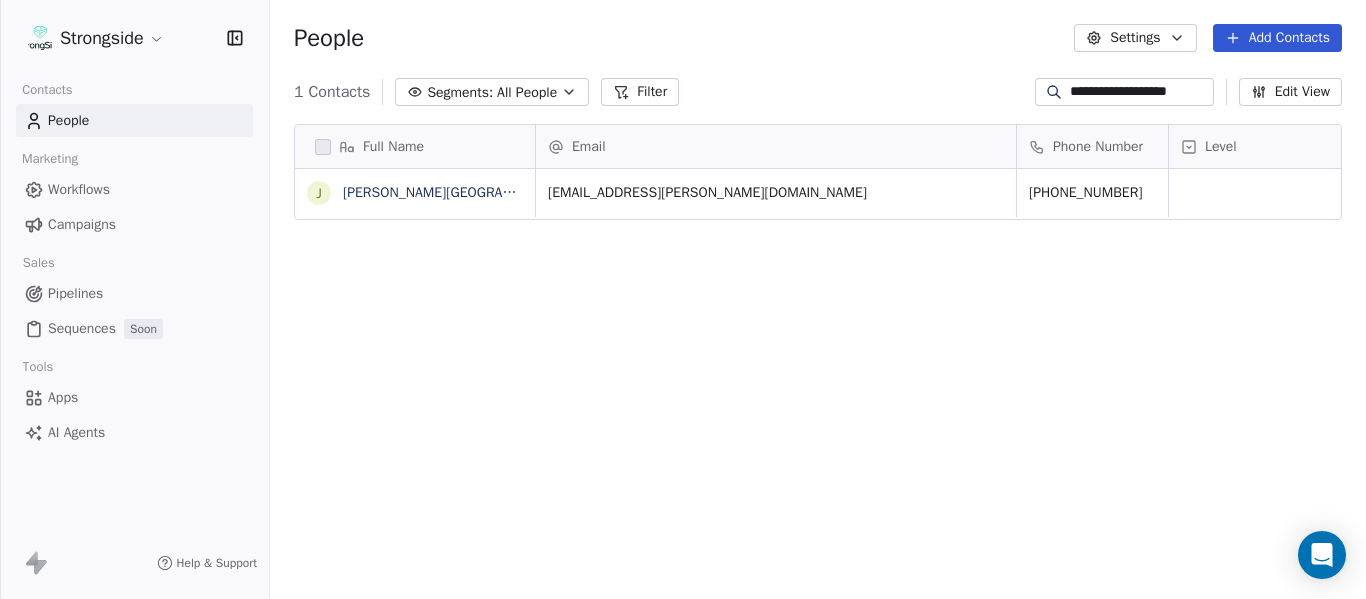 click on "**********" at bounding box center (1140, 92) 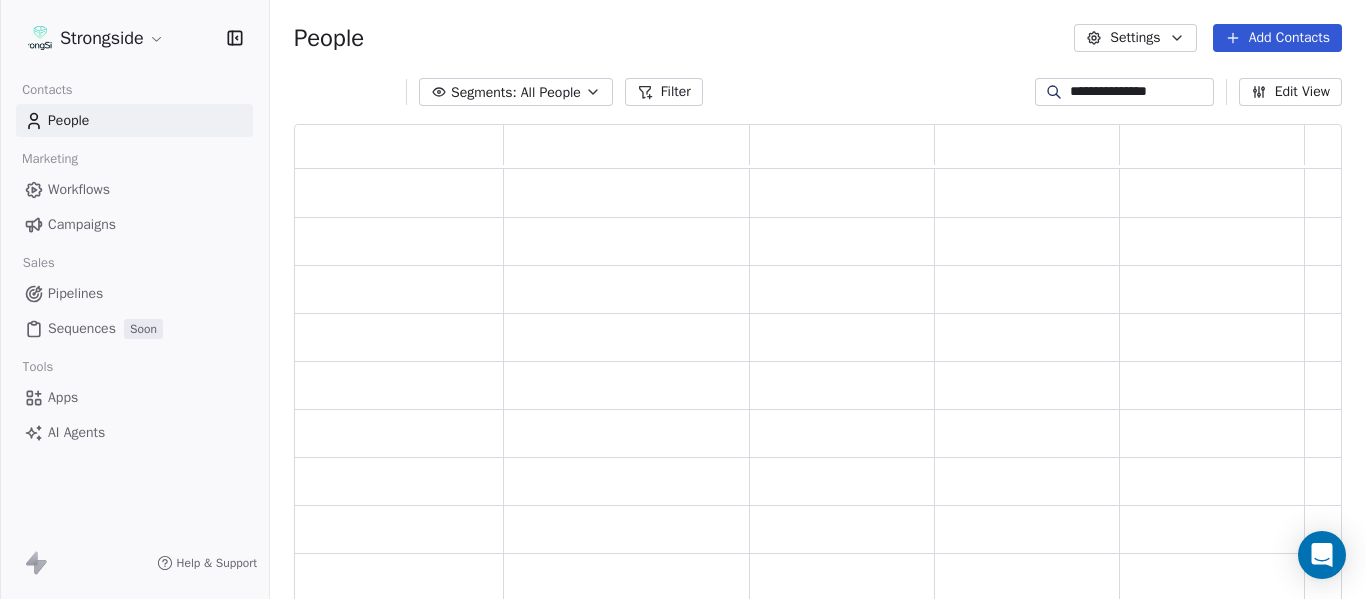 scroll, scrollTop: 16, scrollLeft: 16, axis: both 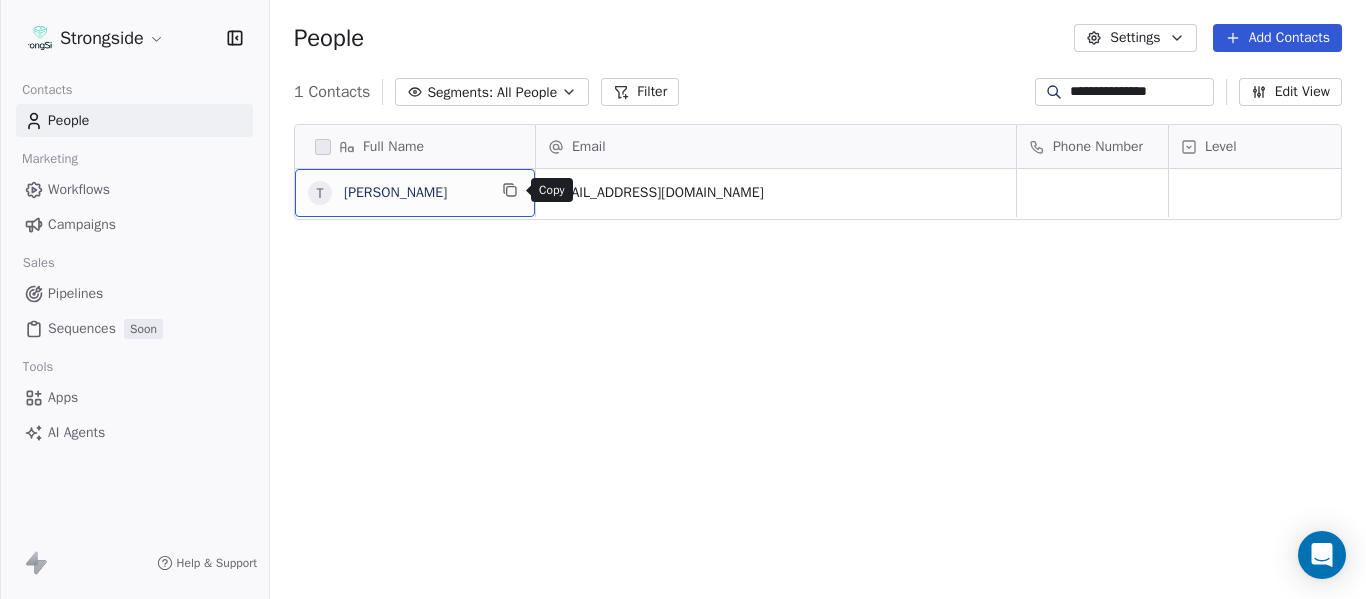 click 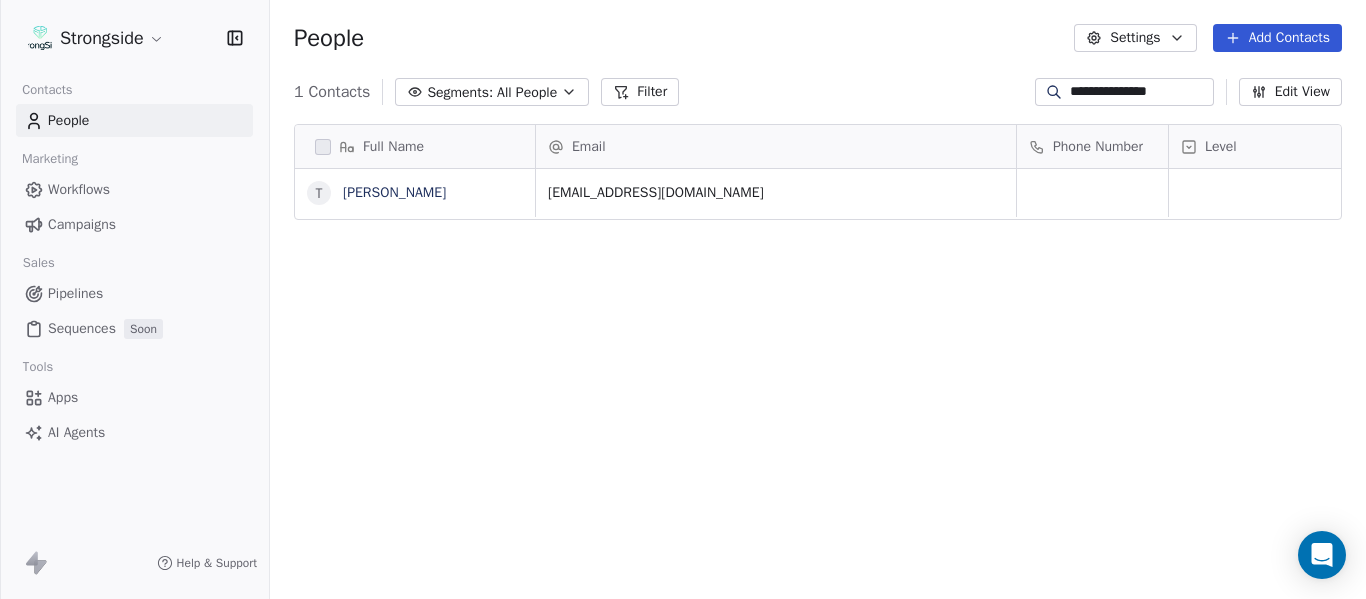 click on "**********" at bounding box center [1140, 92] 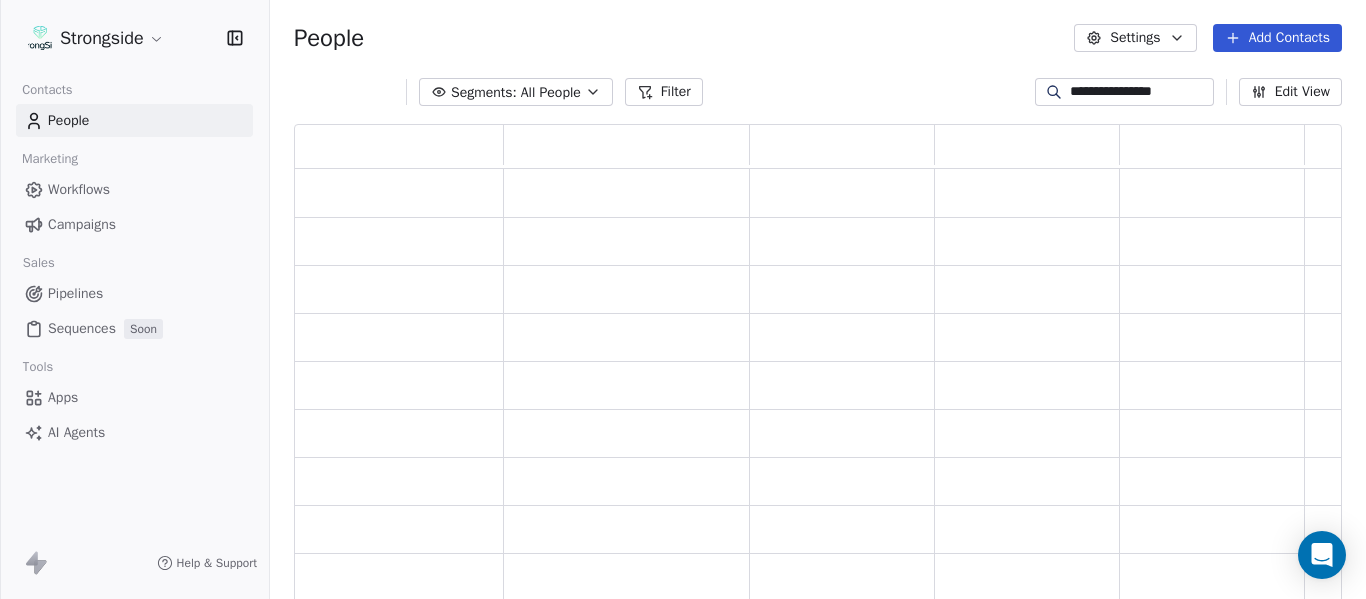 scroll, scrollTop: 16, scrollLeft: 16, axis: both 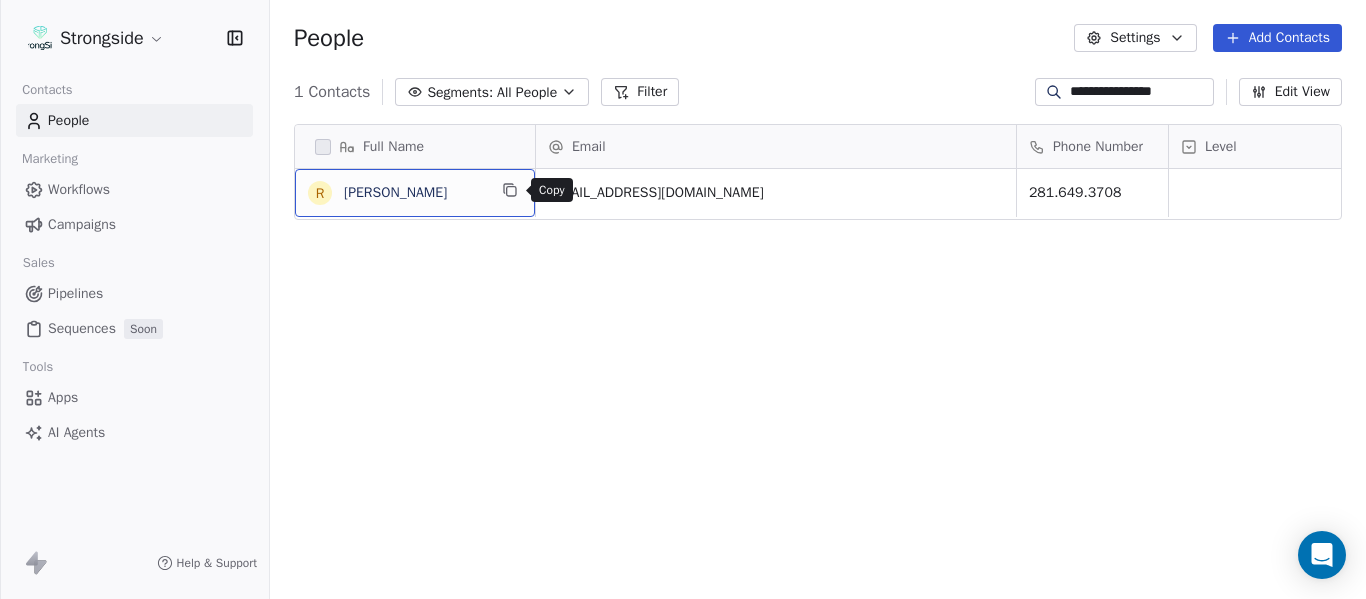 click at bounding box center [510, 190] 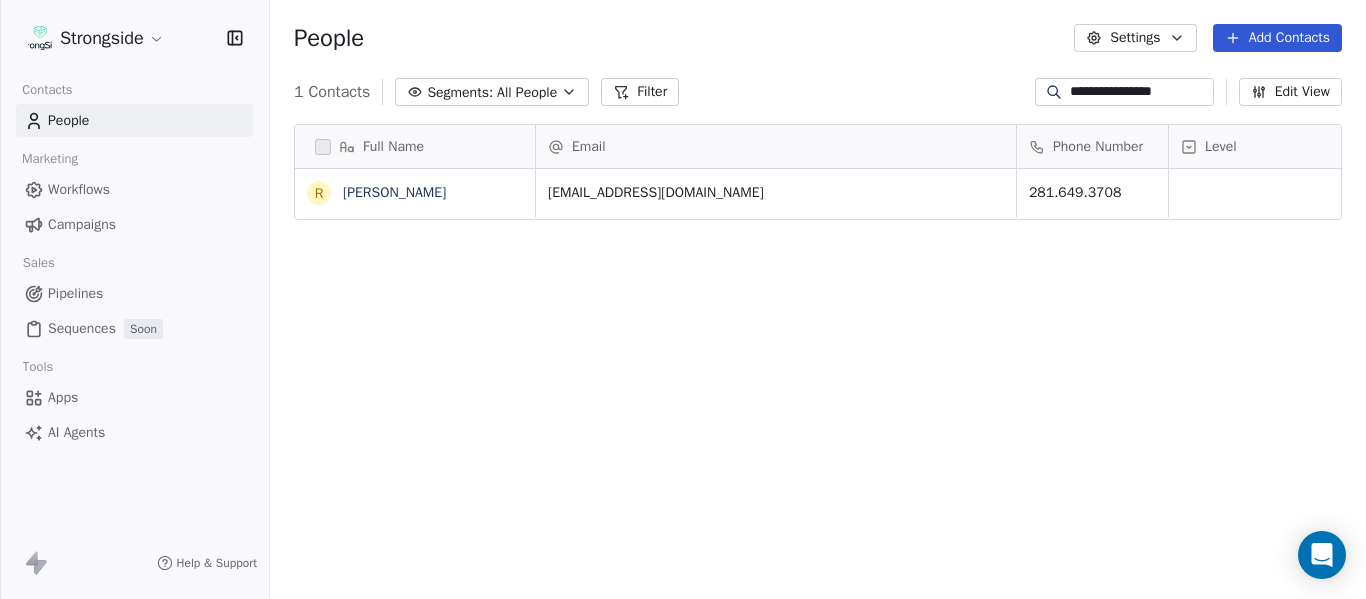 drag, startPoint x: 1122, startPoint y: 223, endPoint x: 1137, endPoint y: 205, distance: 23.43075 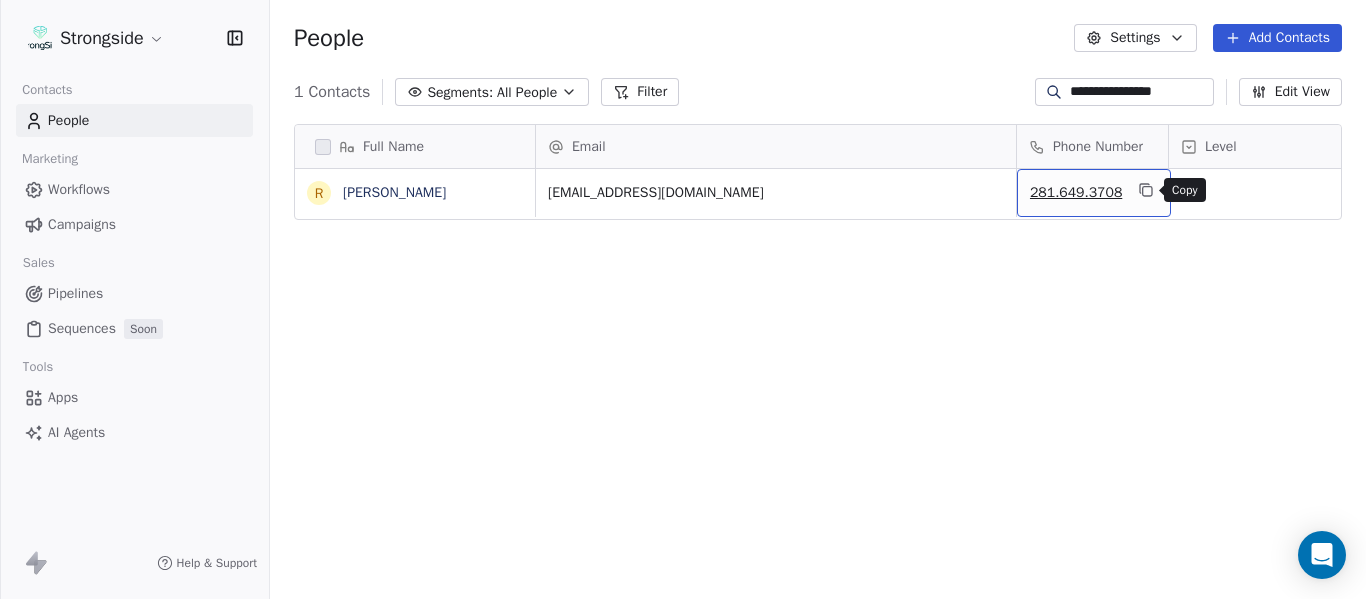 click at bounding box center (1146, 190) 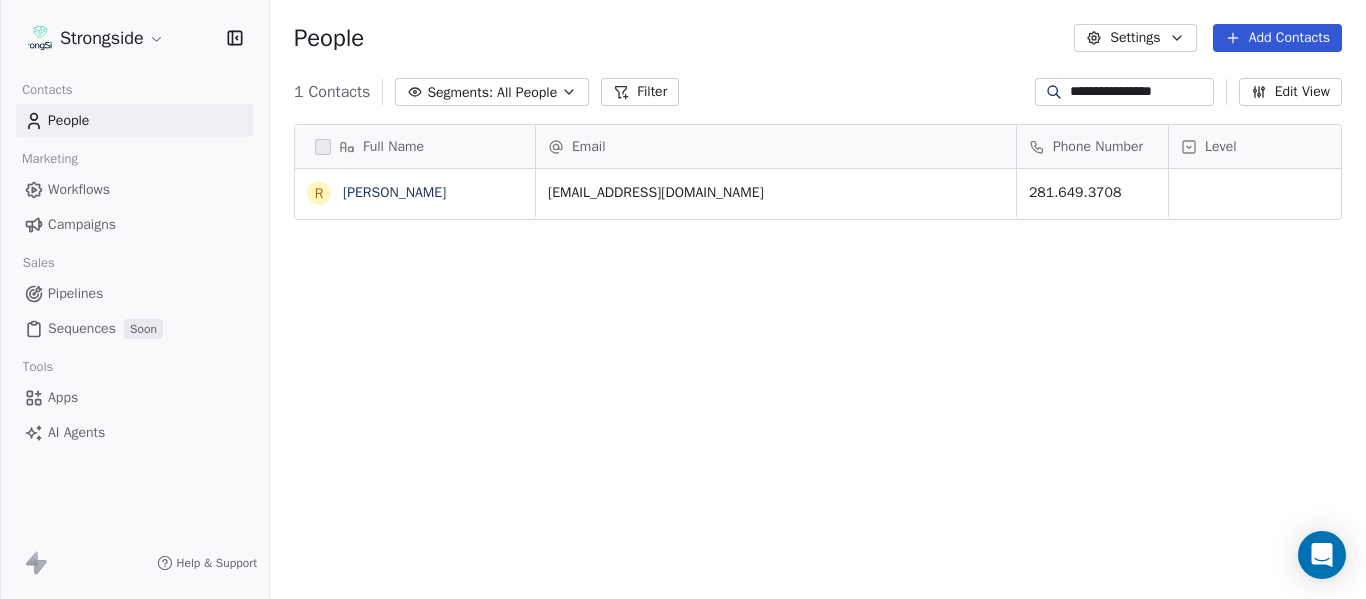 click on "**********" at bounding box center [1140, 92] 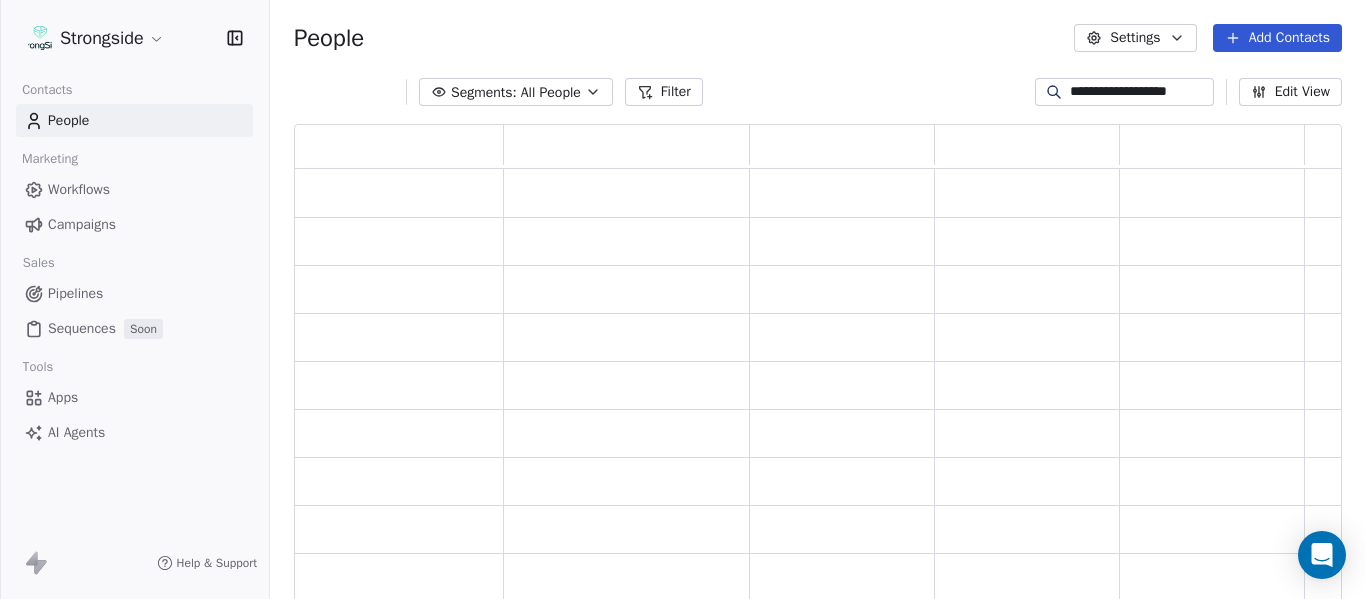 scroll, scrollTop: 16, scrollLeft: 16, axis: both 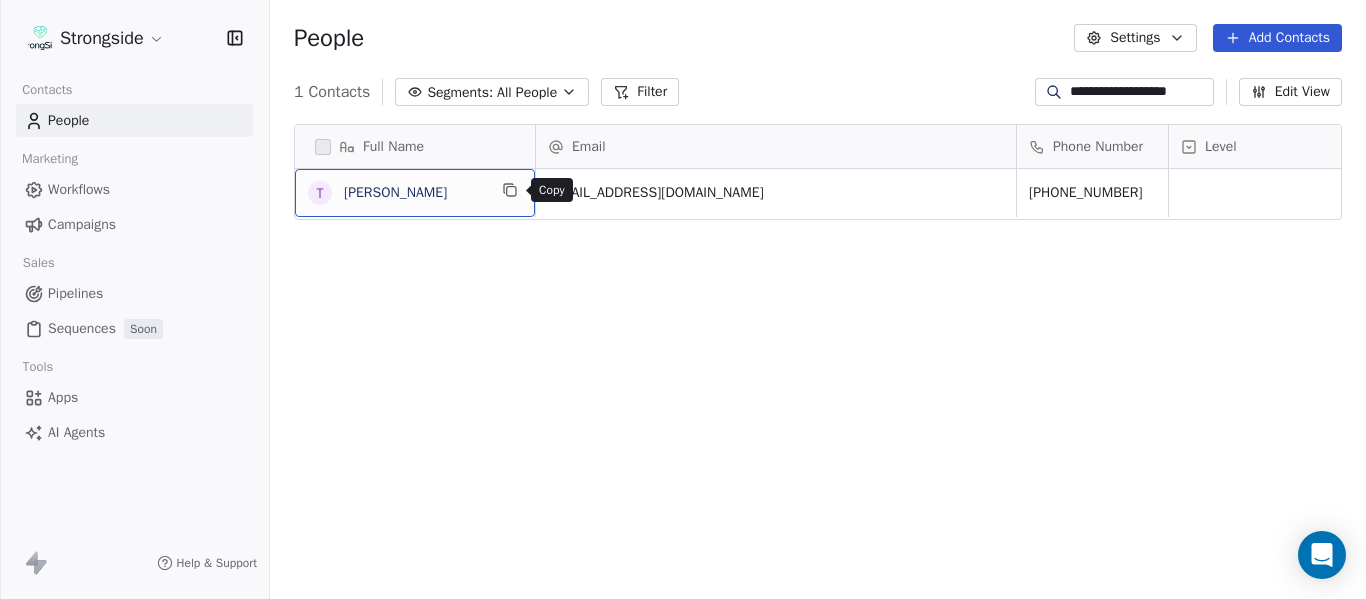 click 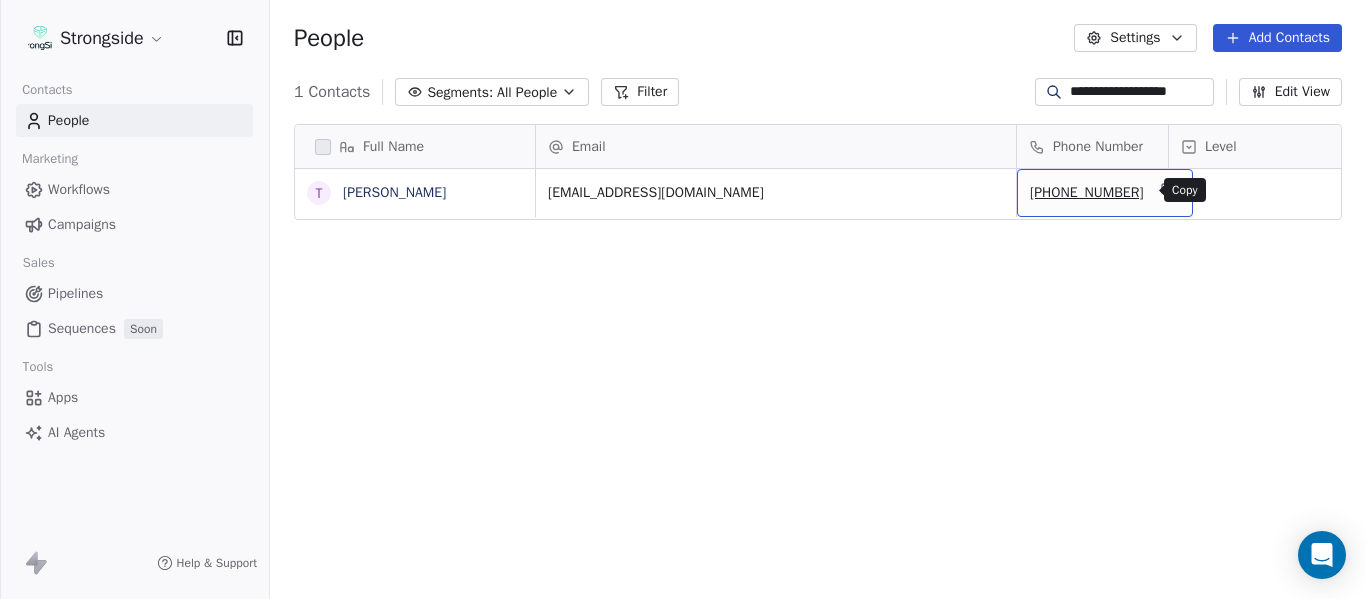 click 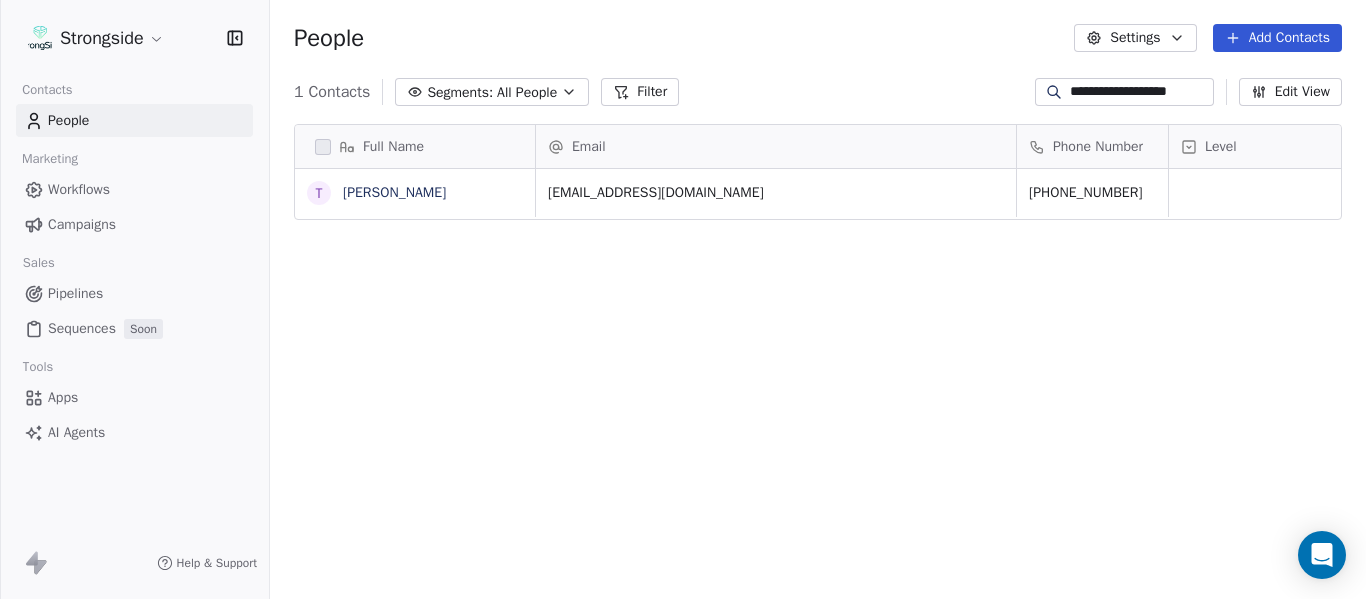 click on "**********" at bounding box center (1140, 92) 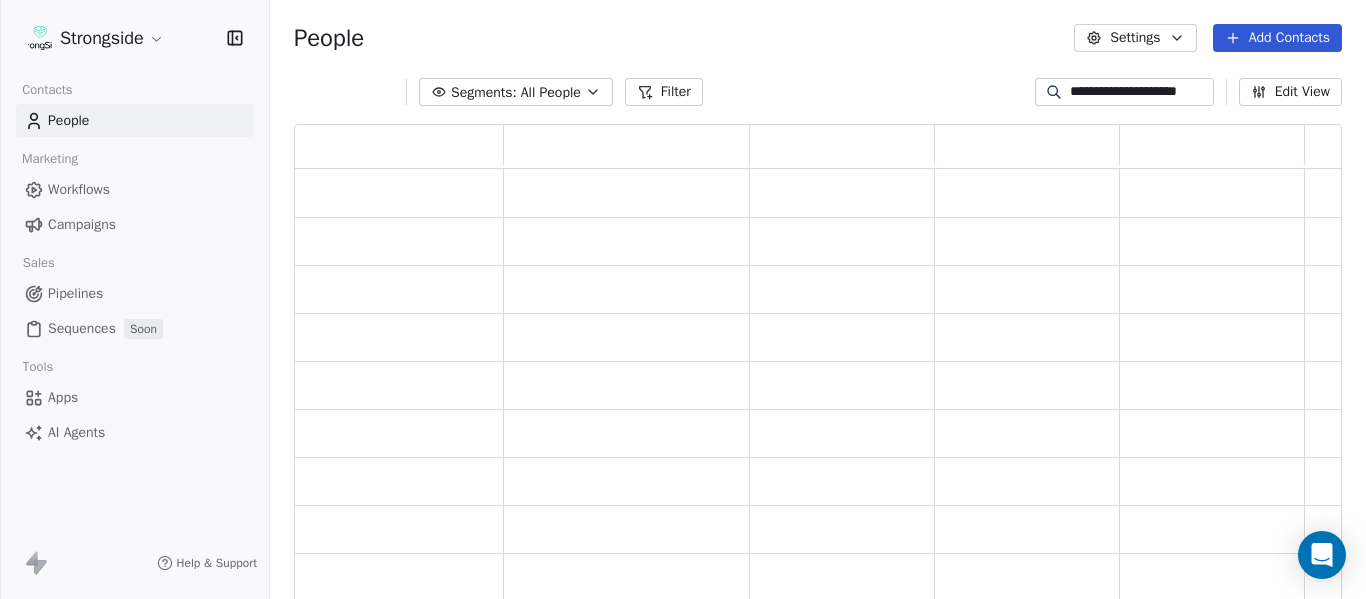 scroll, scrollTop: 16, scrollLeft: 16, axis: both 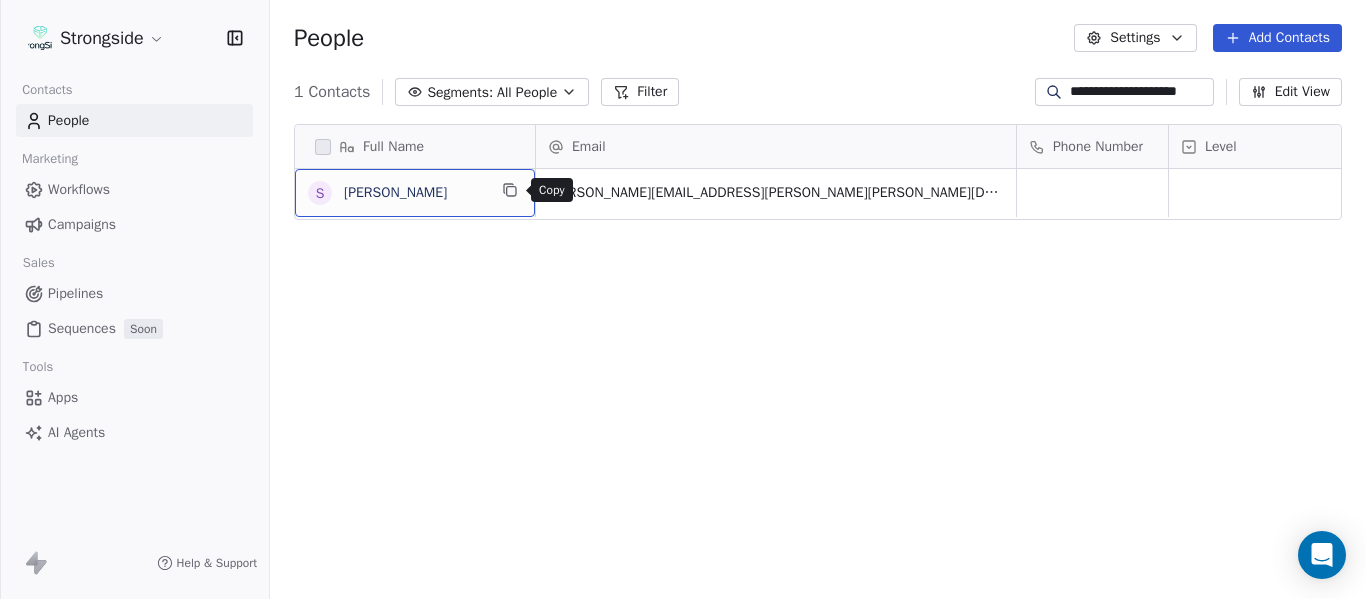 click 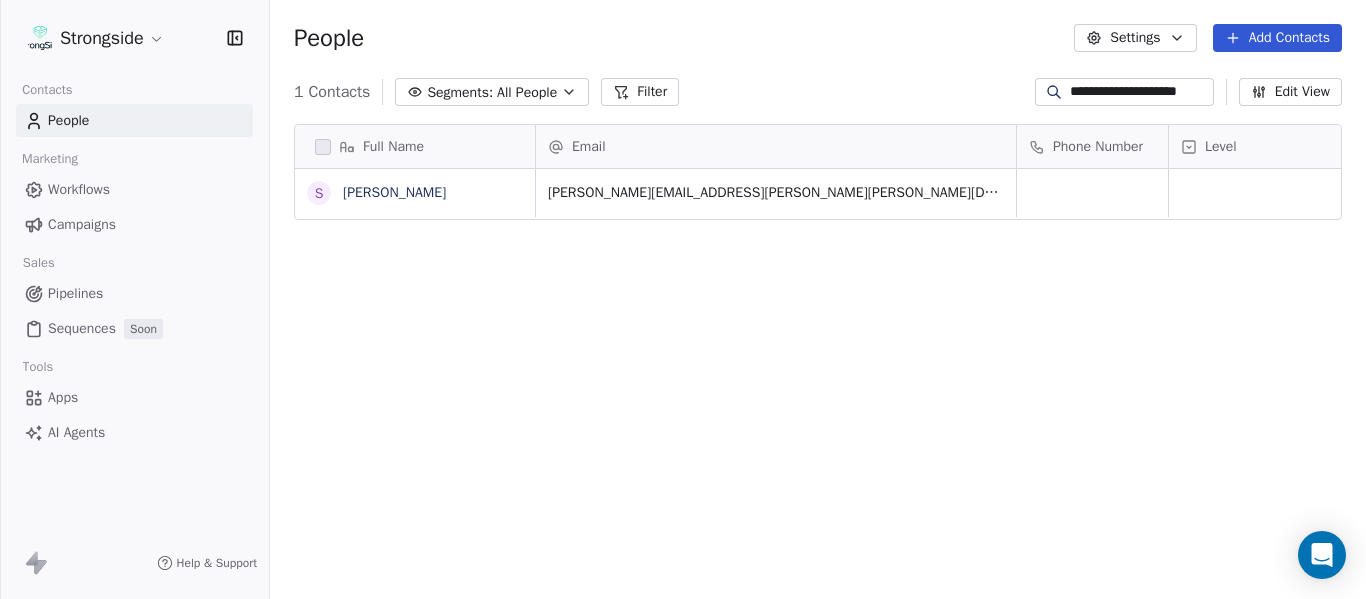 click on "**********" at bounding box center (1140, 92) 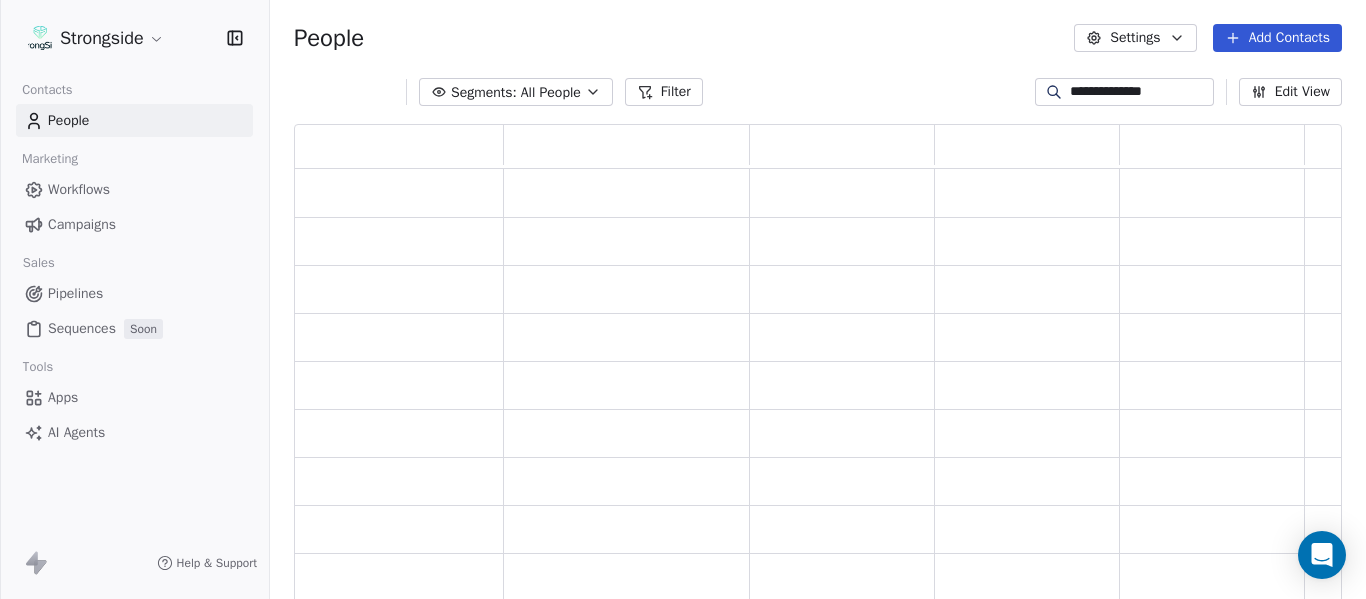 scroll, scrollTop: 16, scrollLeft: 16, axis: both 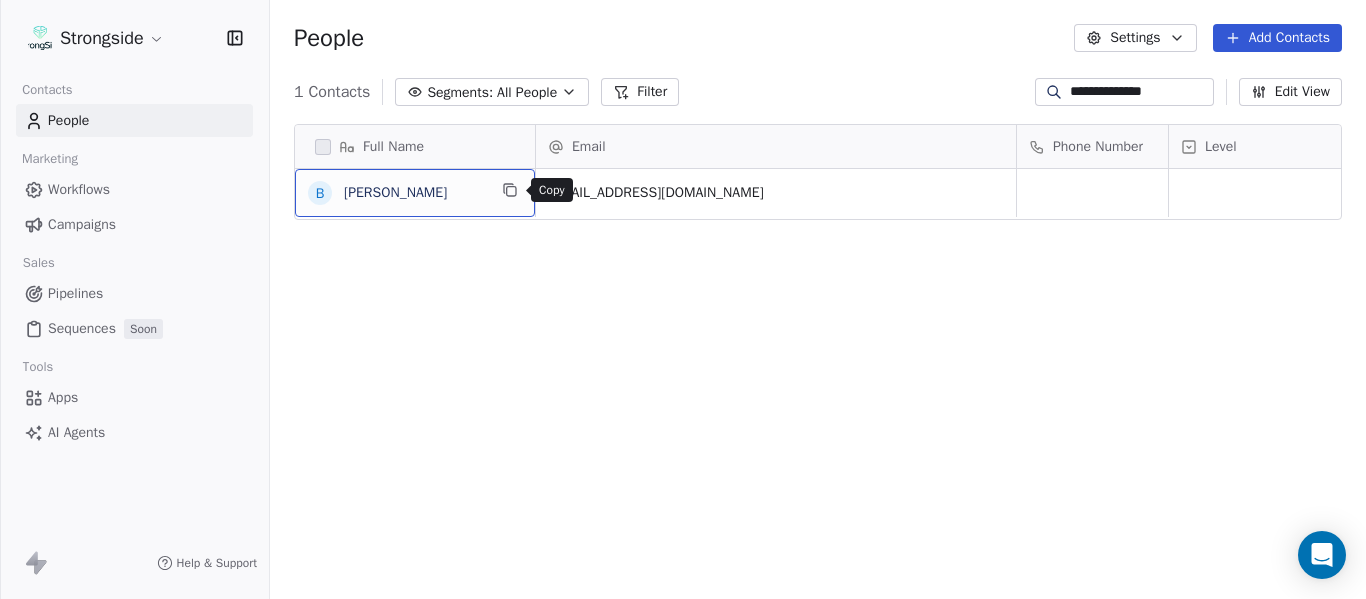 click at bounding box center [510, 190] 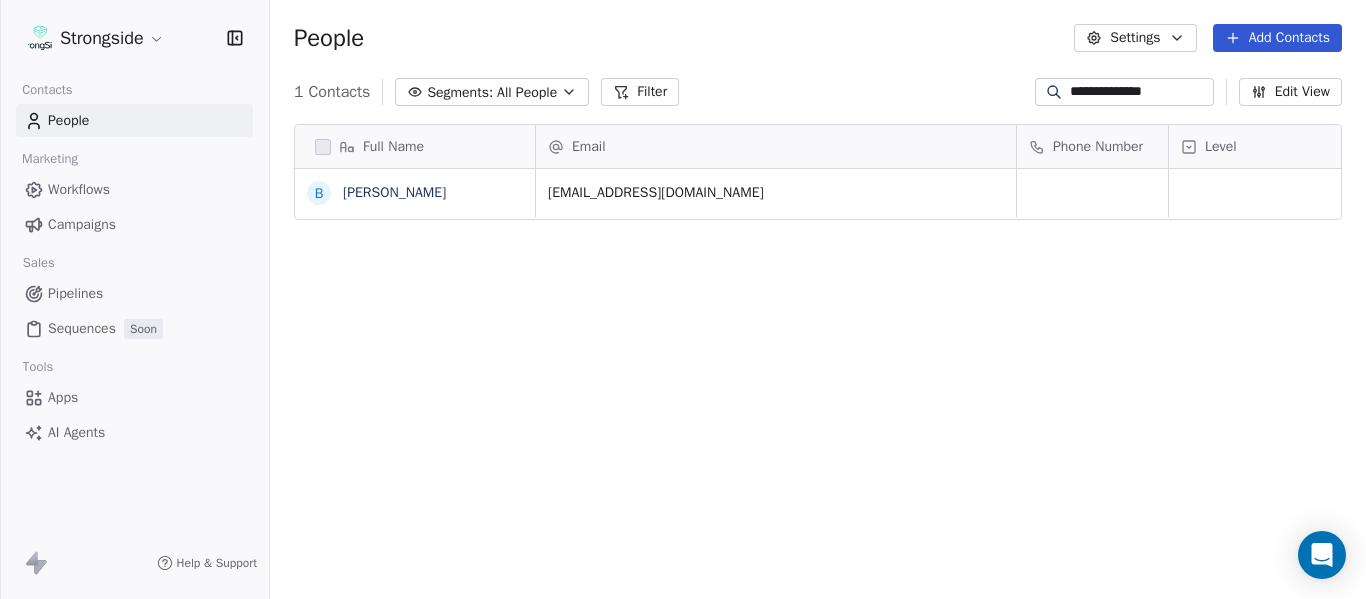 click on "Phone Number" at bounding box center [1098, 147] 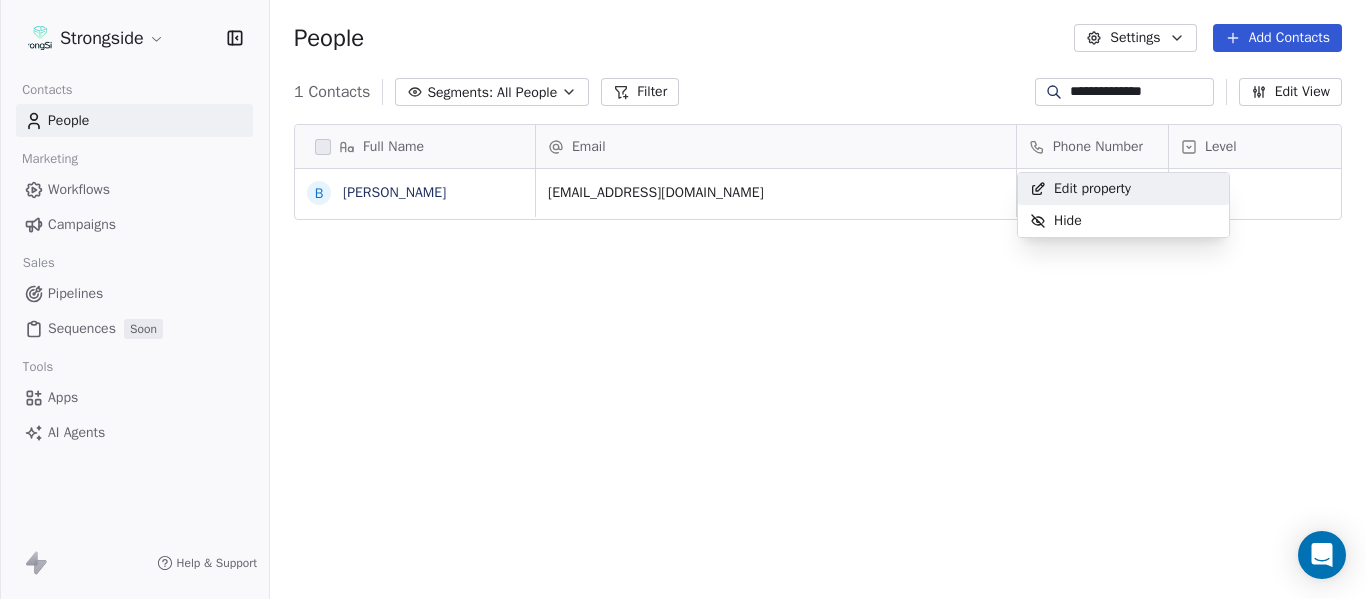 click on "**********" at bounding box center [683, 299] 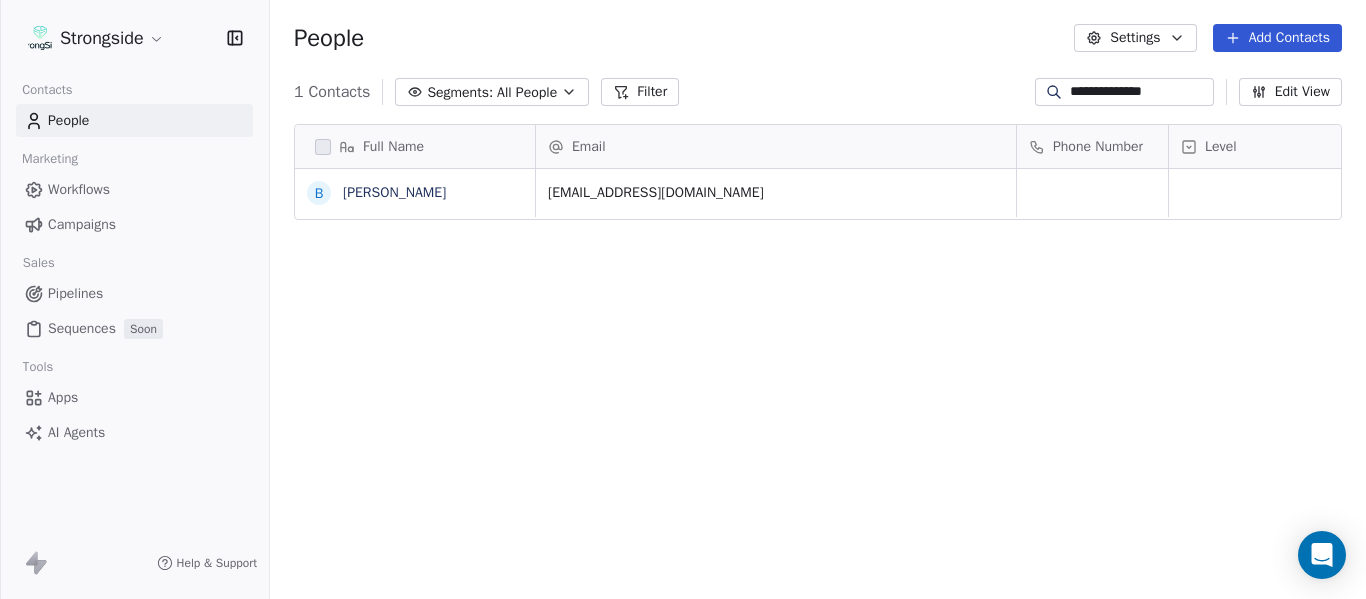 click on "**********" at bounding box center (1140, 92) 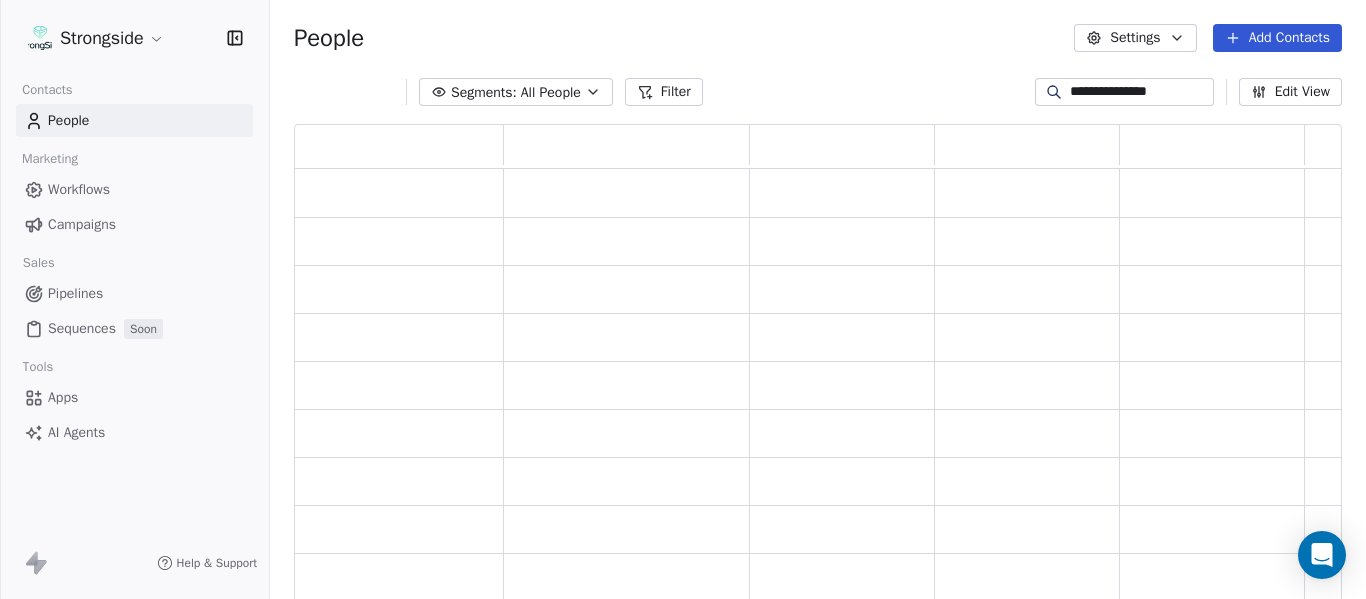 scroll, scrollTop: 16, scrollLeft: 16, axis: both 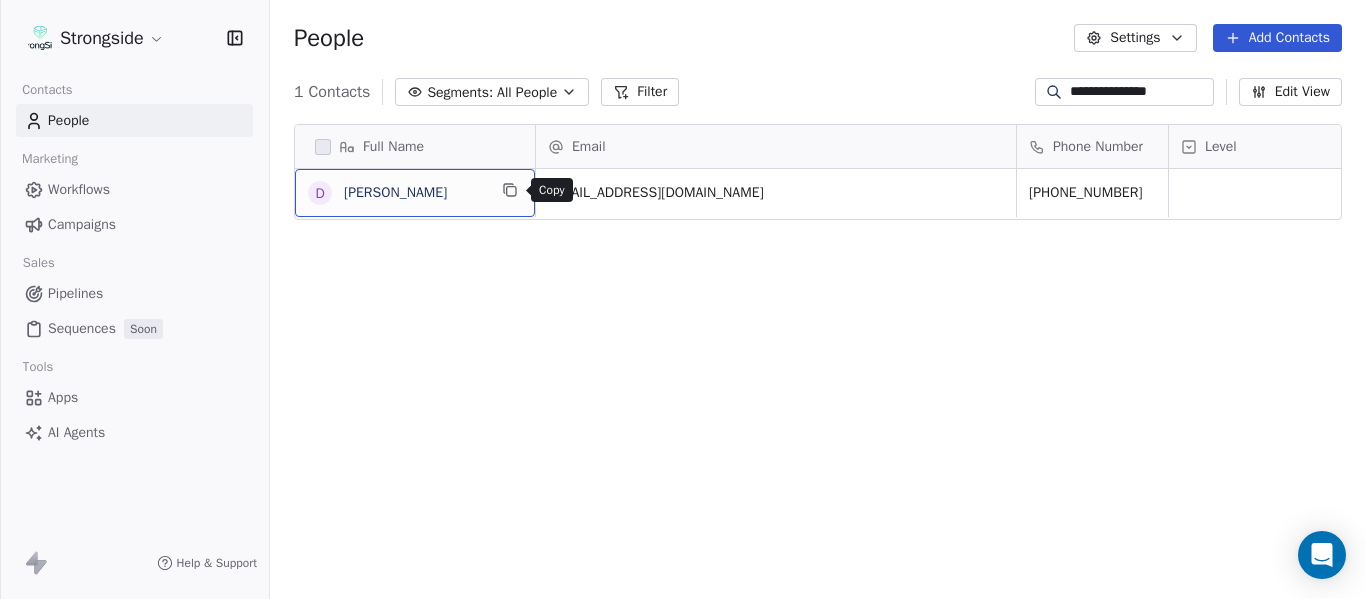 click 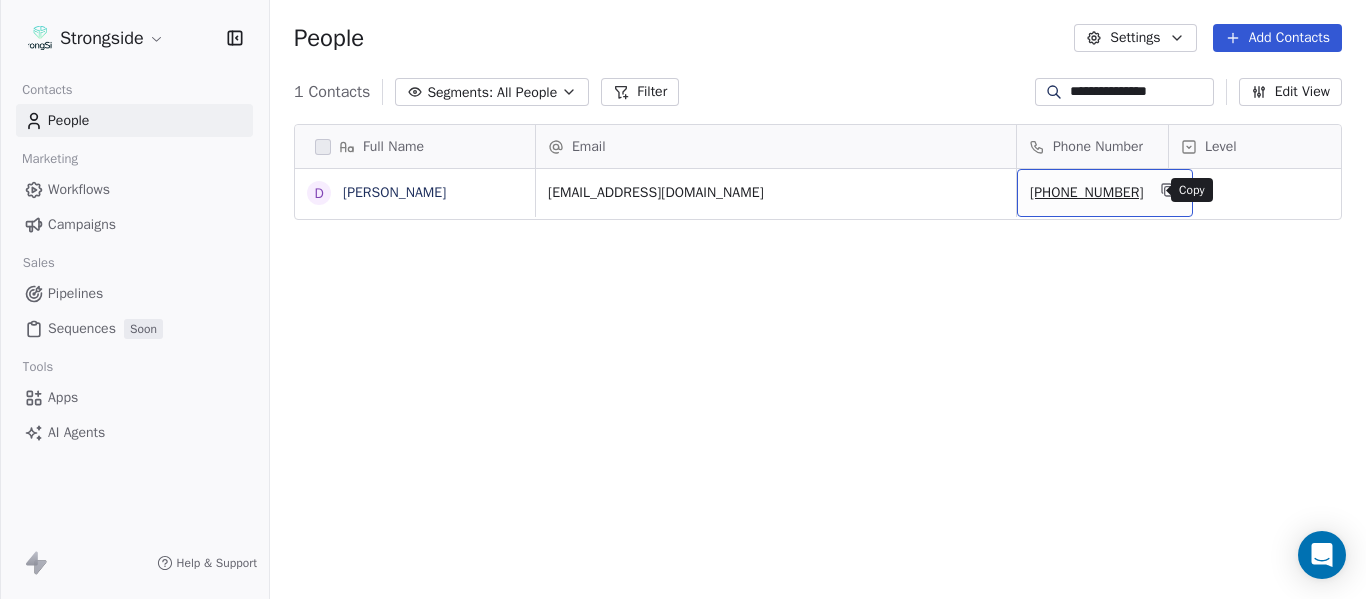 click 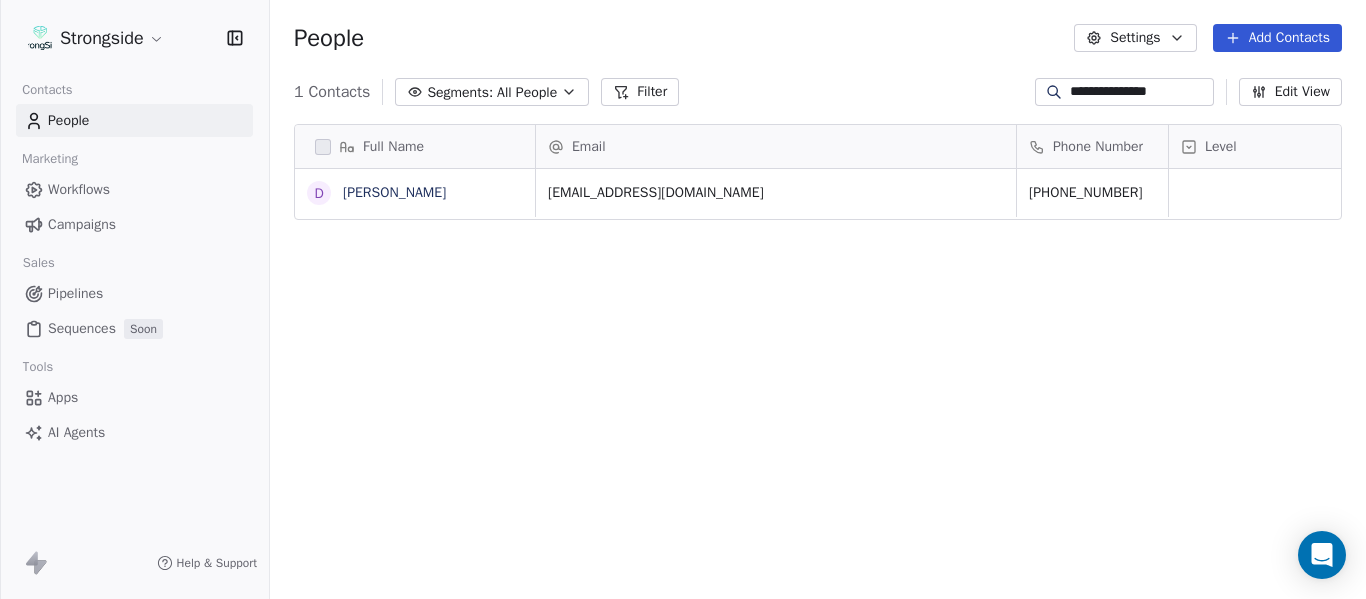 click on "**********" at bounding box center (1140, 92) 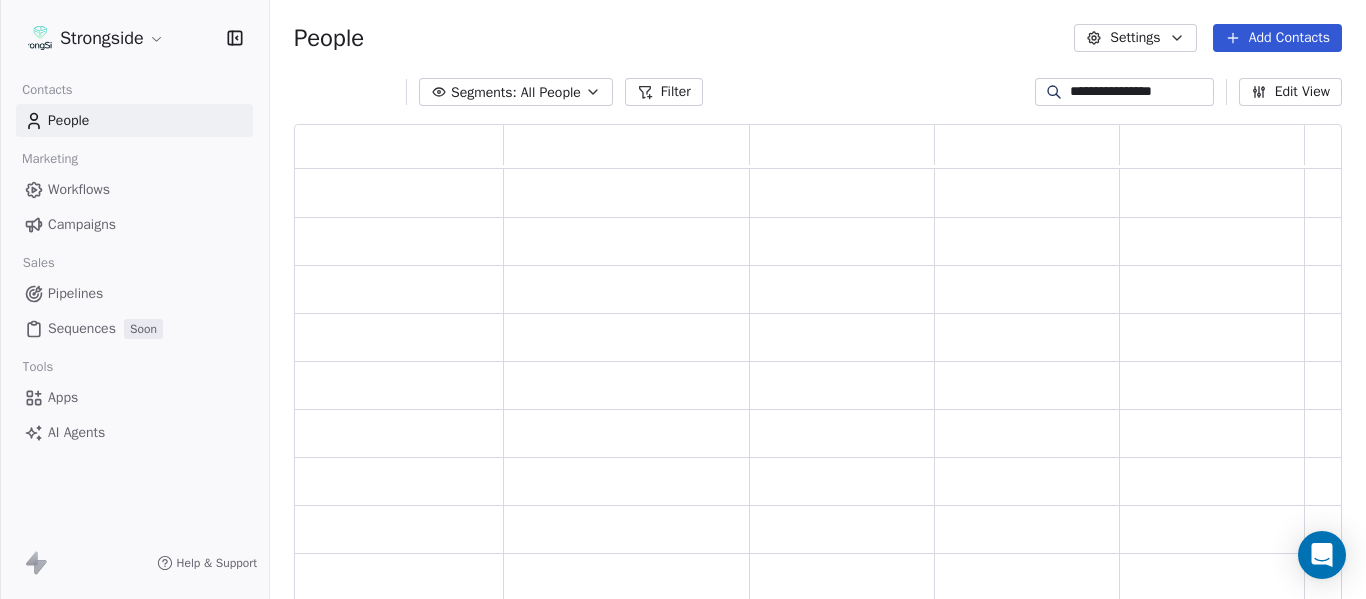 scroll, scrollTop: 16, scrollLeft: 16, axis: both 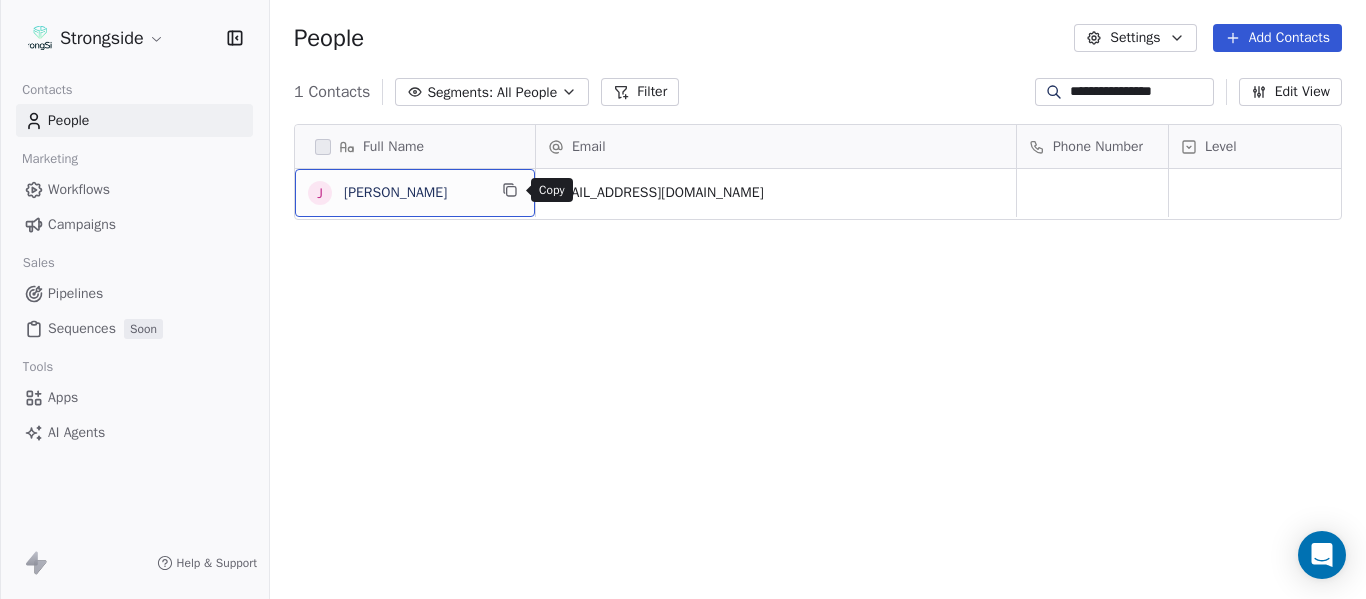 click 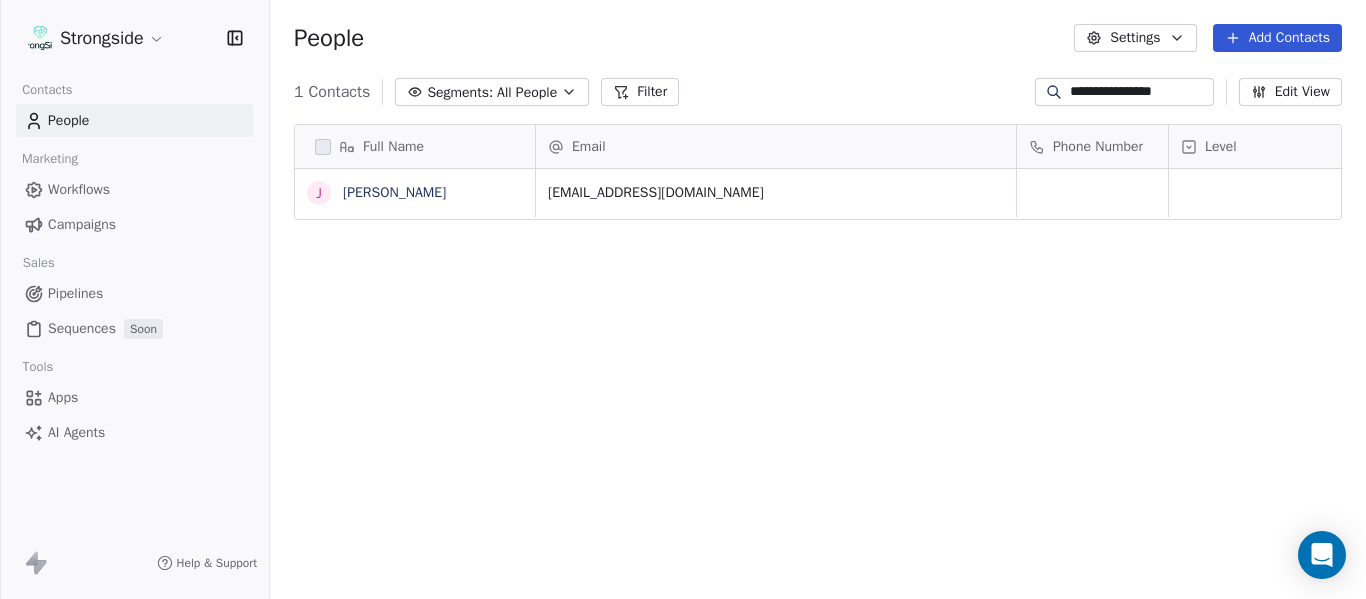 click on "**********" at bounding box center (1140, 92) 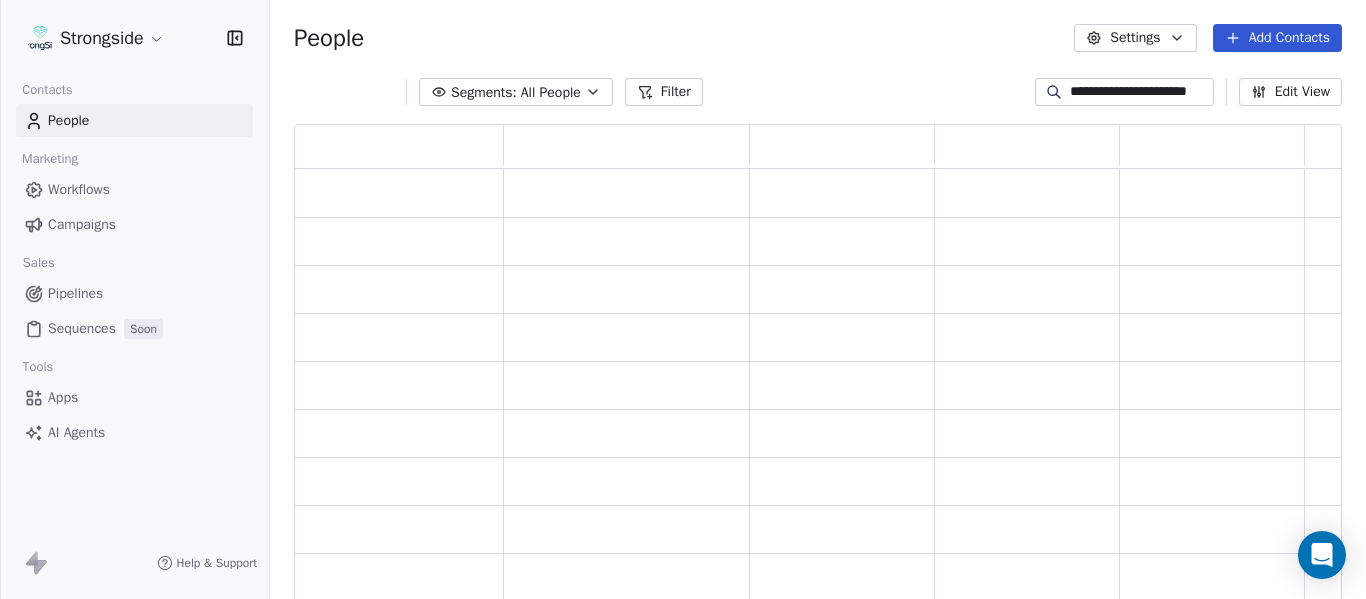 scroll, scrollTop: 16, scrollLeft: 16, axis: both 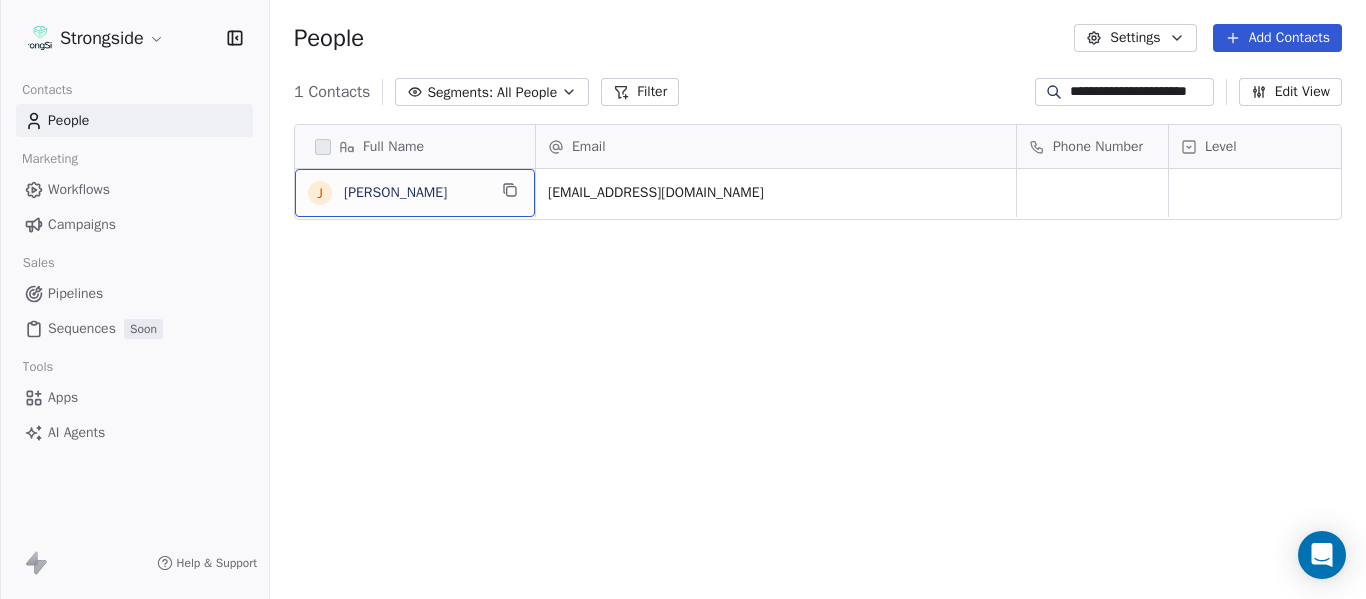 click 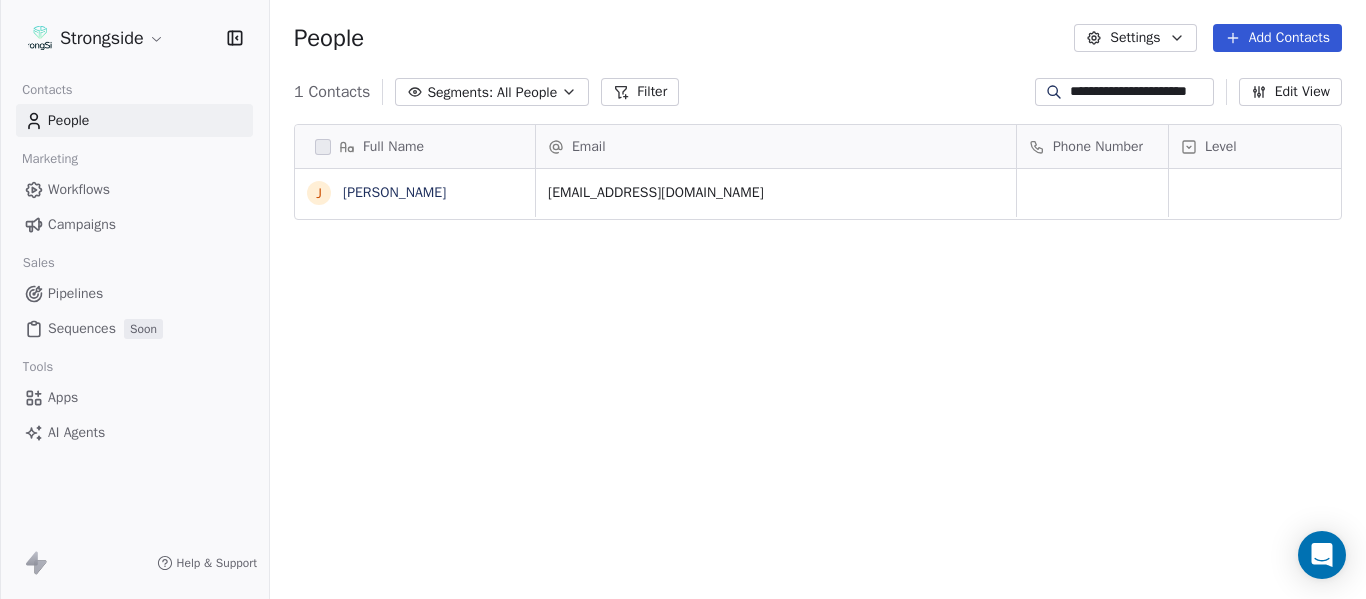 click on "**********" at bounding box center [1140, 92] 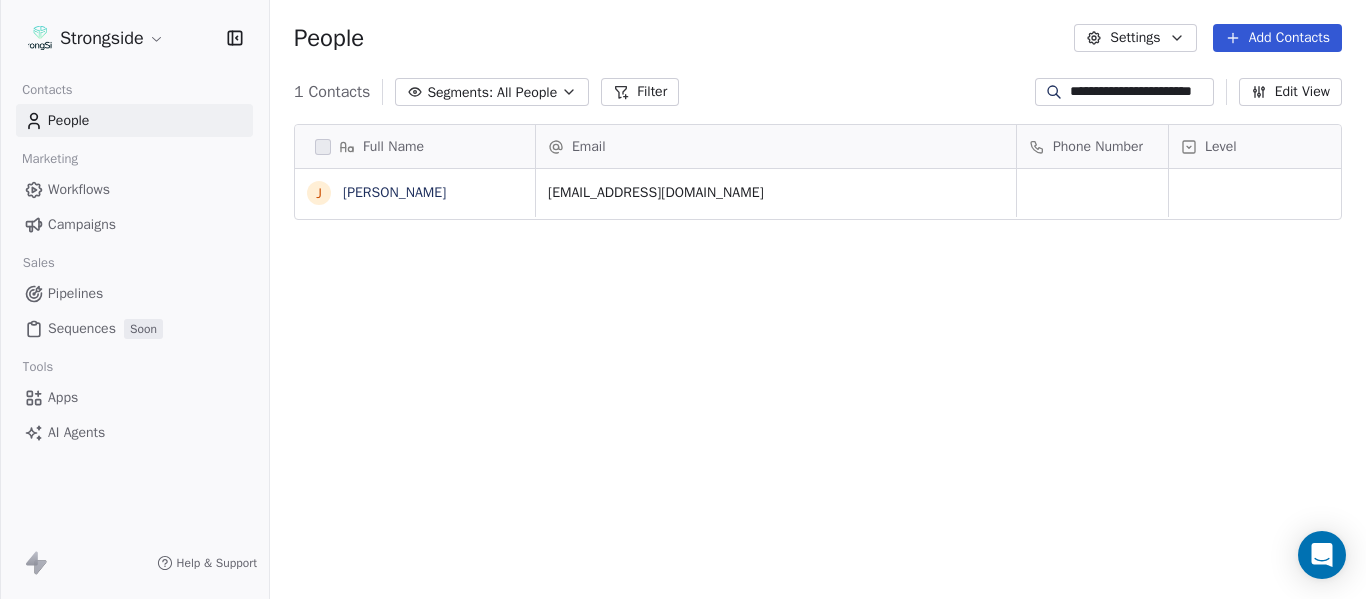 scroll, scrollTop: 0, scrollLeft: 2, axis: horizontal 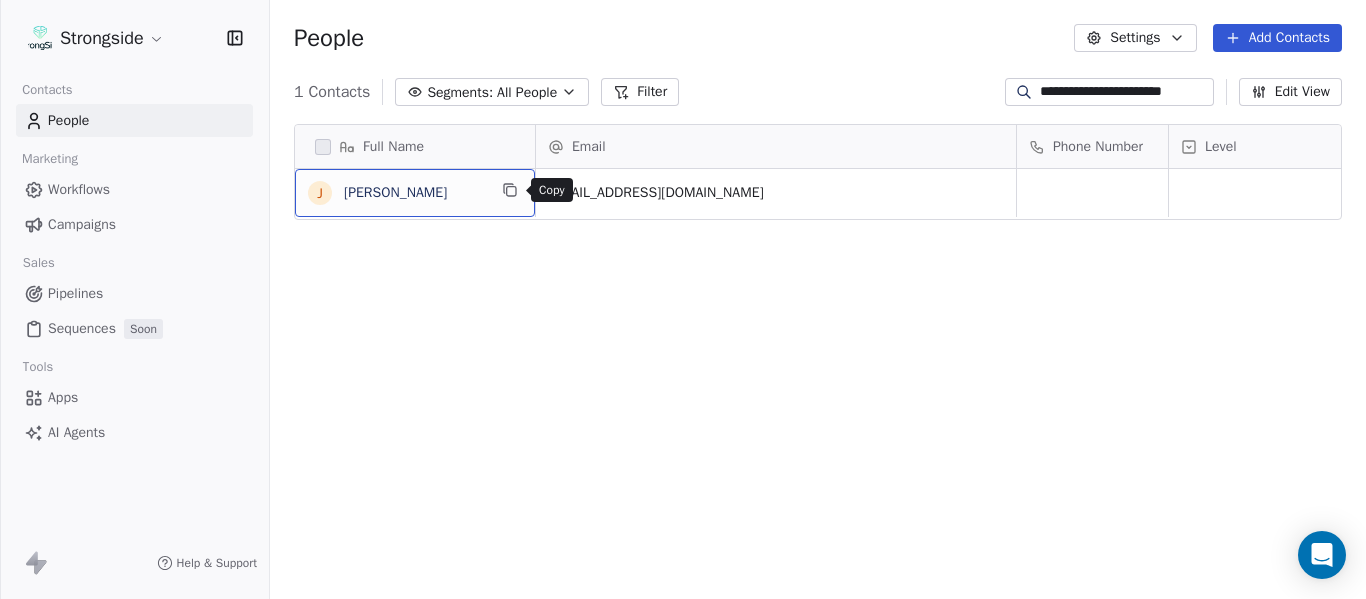 click 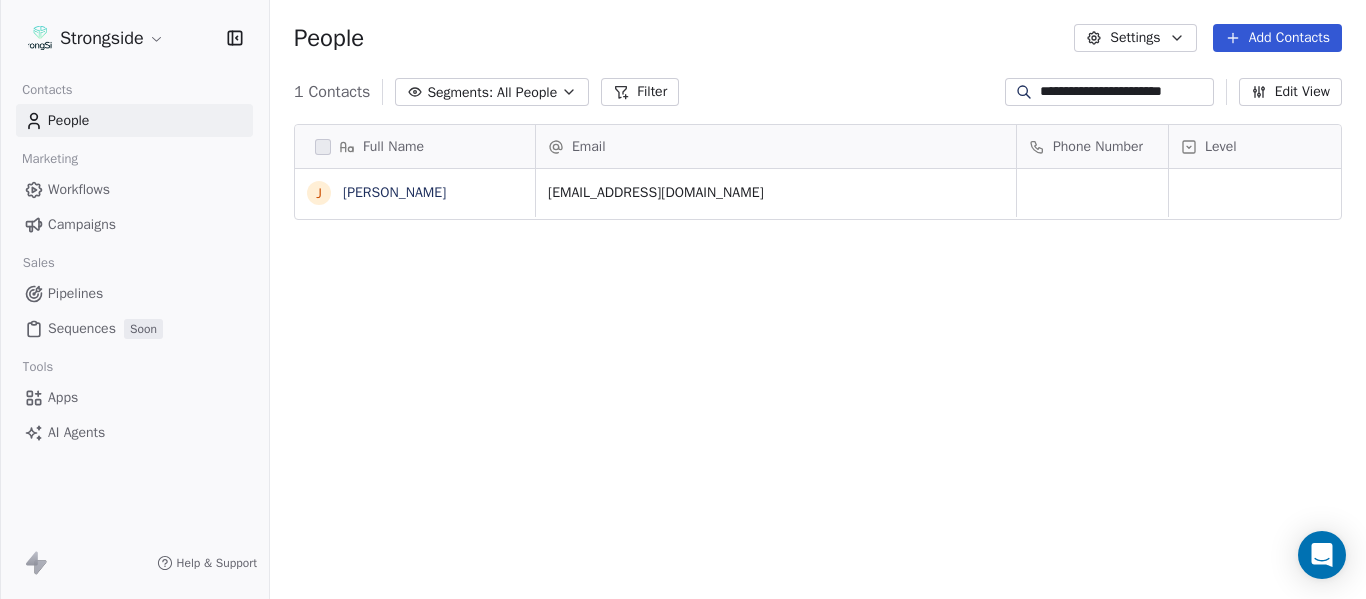 click on "**********" at bounding box center (1125, 92) 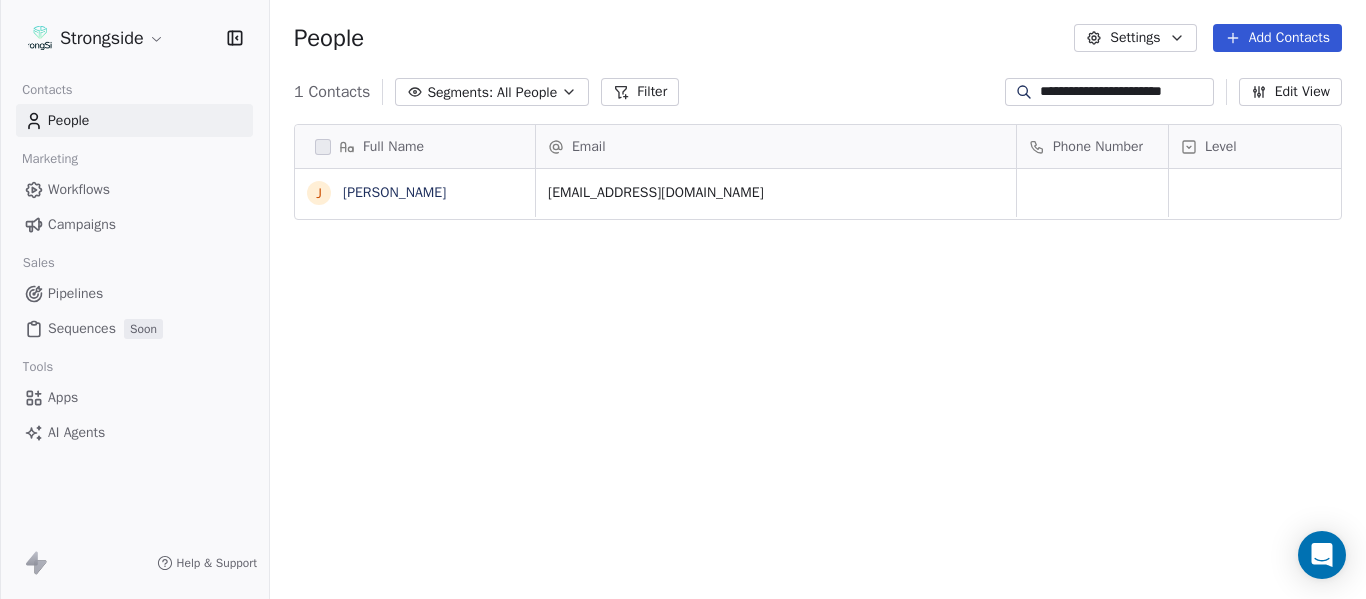 scroll, scrollTop: 0, scrollLeft: 0, axis: both 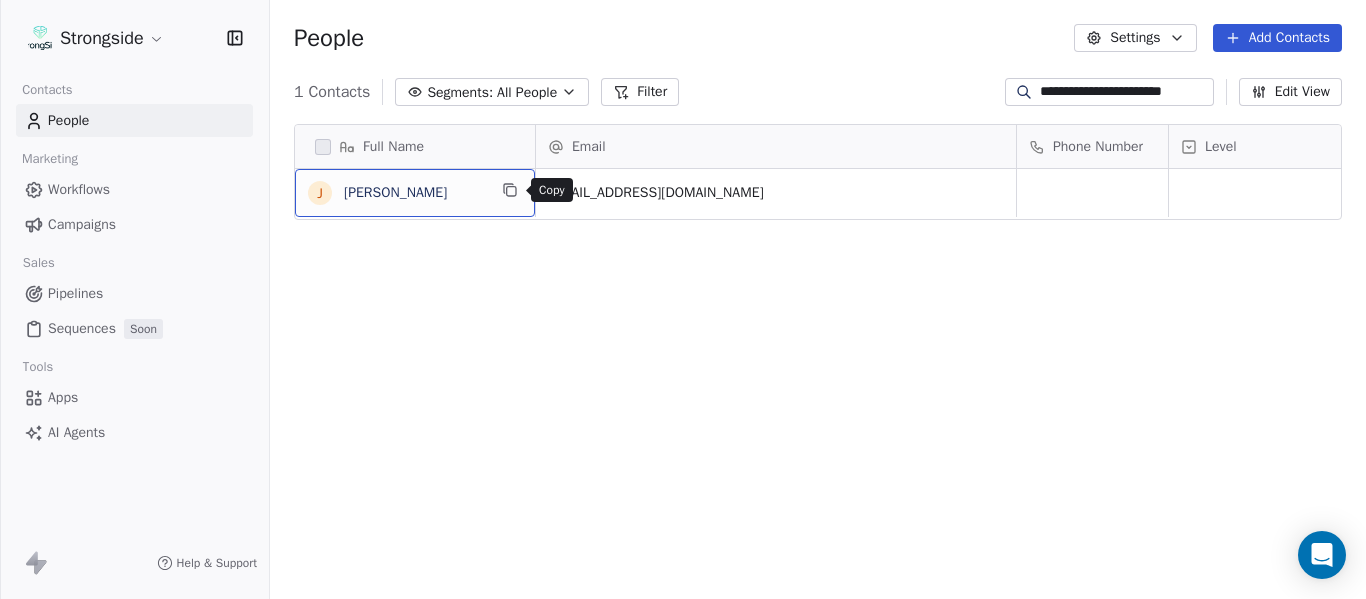 click at bounding box center [510, 190] 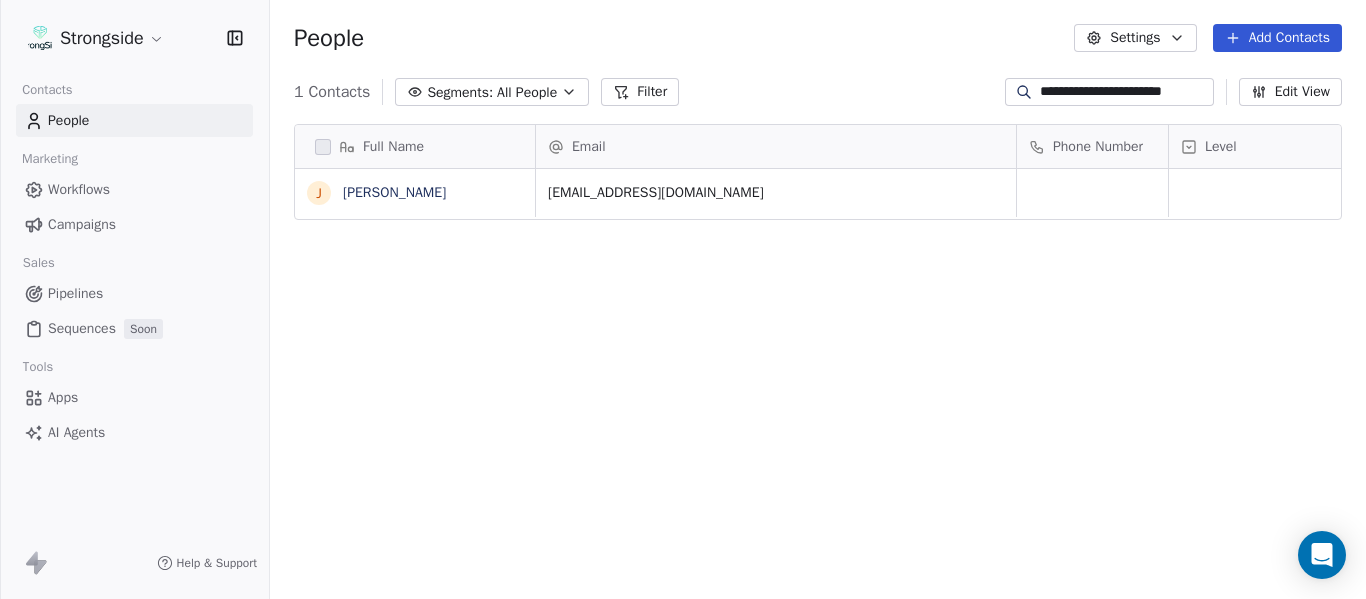 click on "**********" at bounding box center (1109, 92) 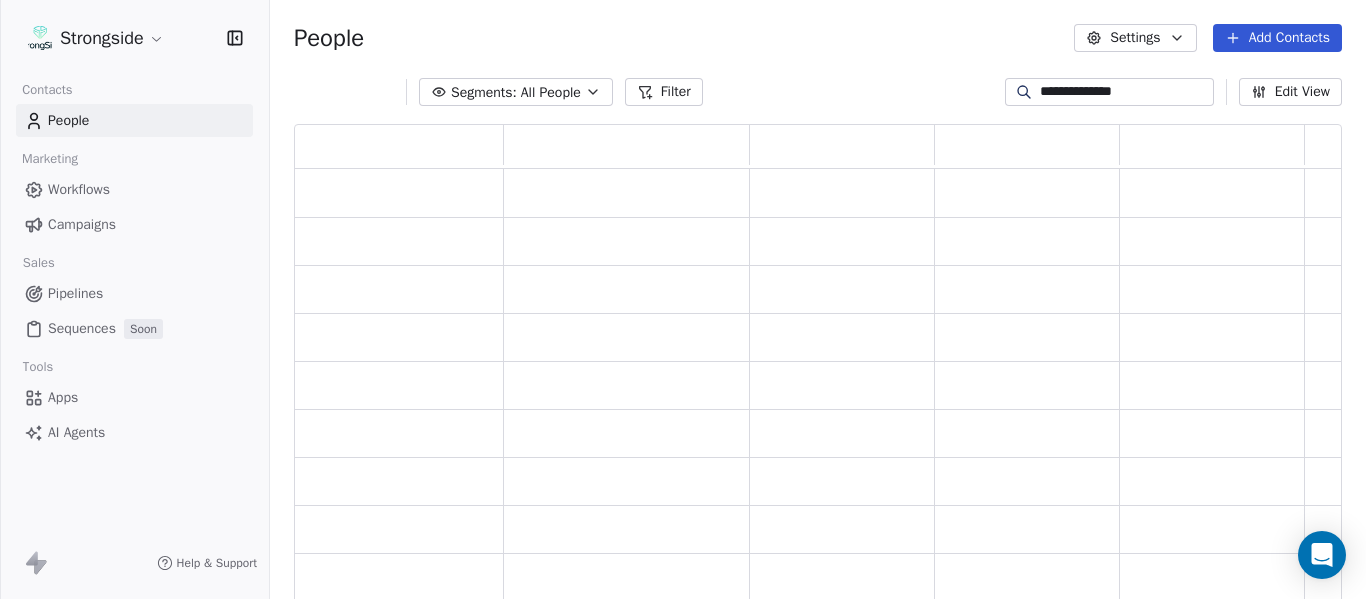 scroll, scrollTop: 16, scrollLeft: 16, axis: both 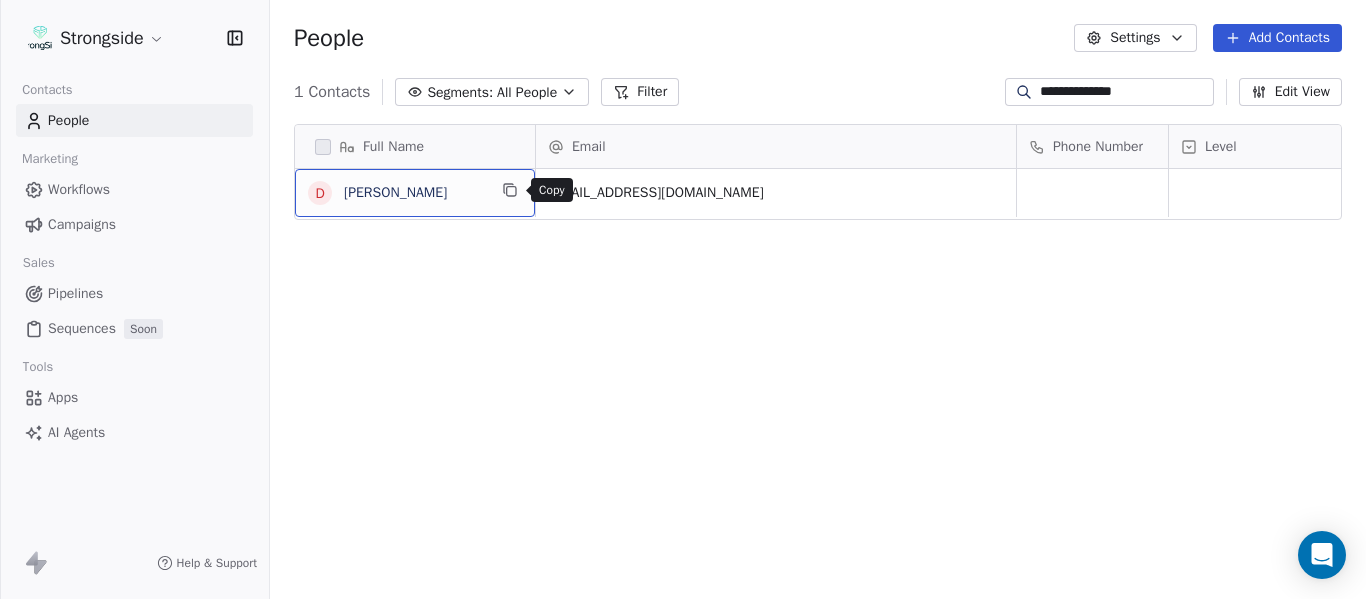 click 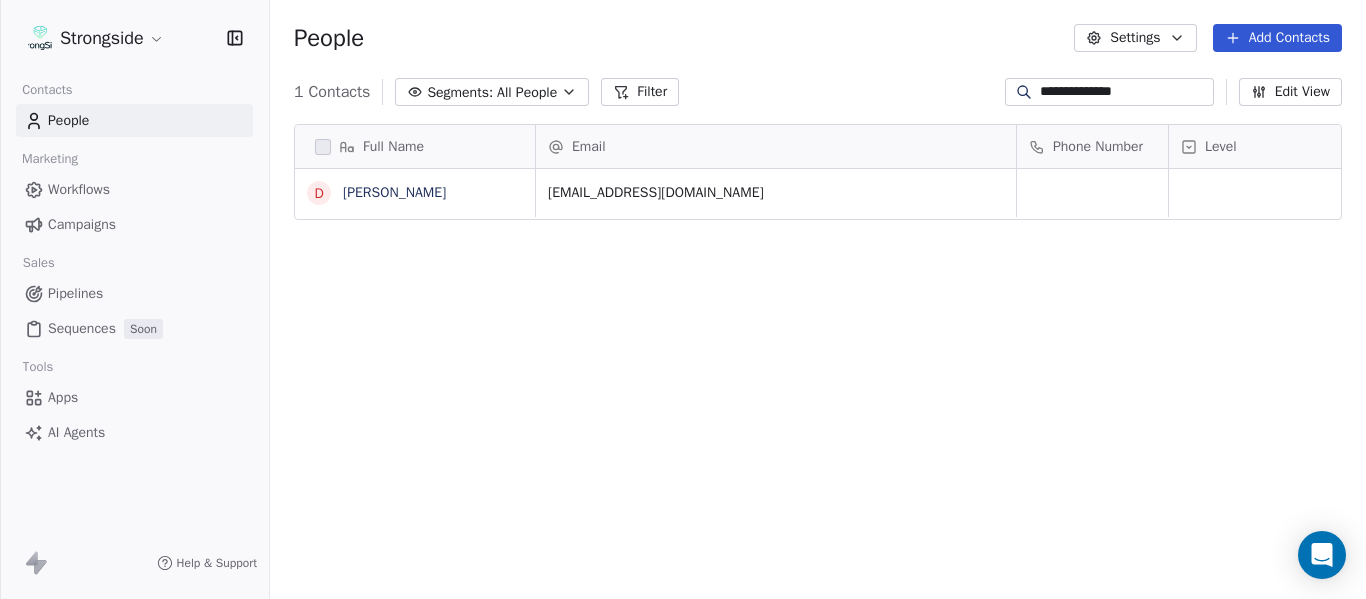 click on "**********" at bounding box center (1125, 92) 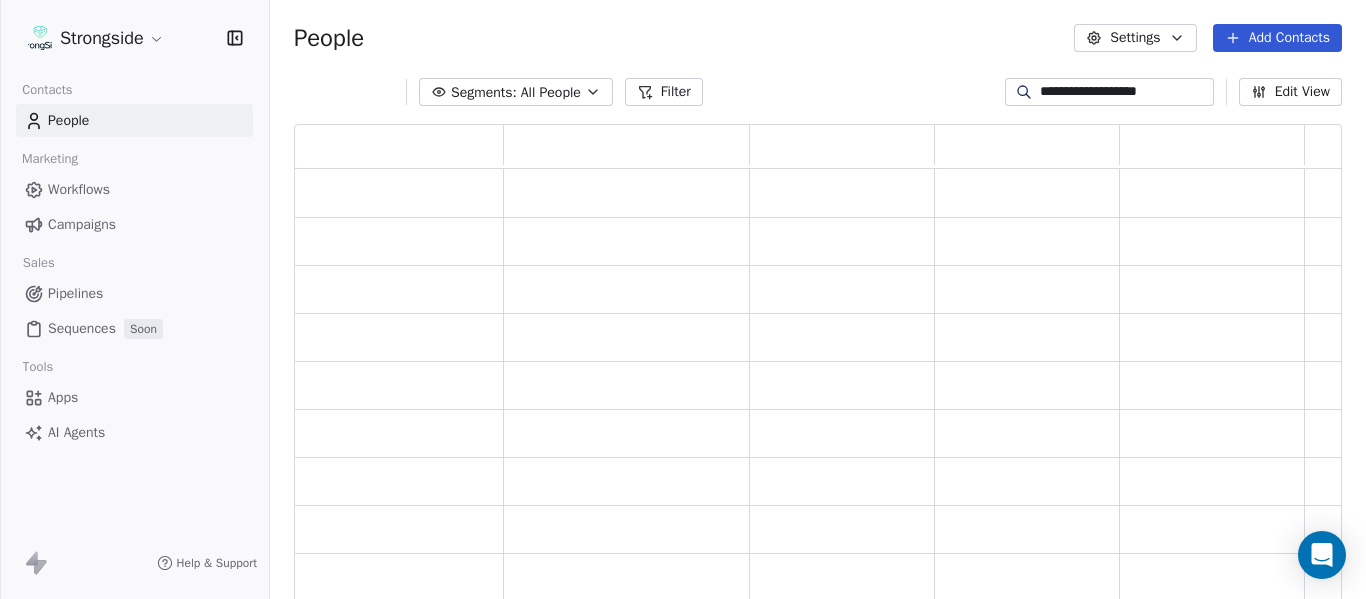 scroll, scrollTop: 16, scrollLeft: 16, axis: both 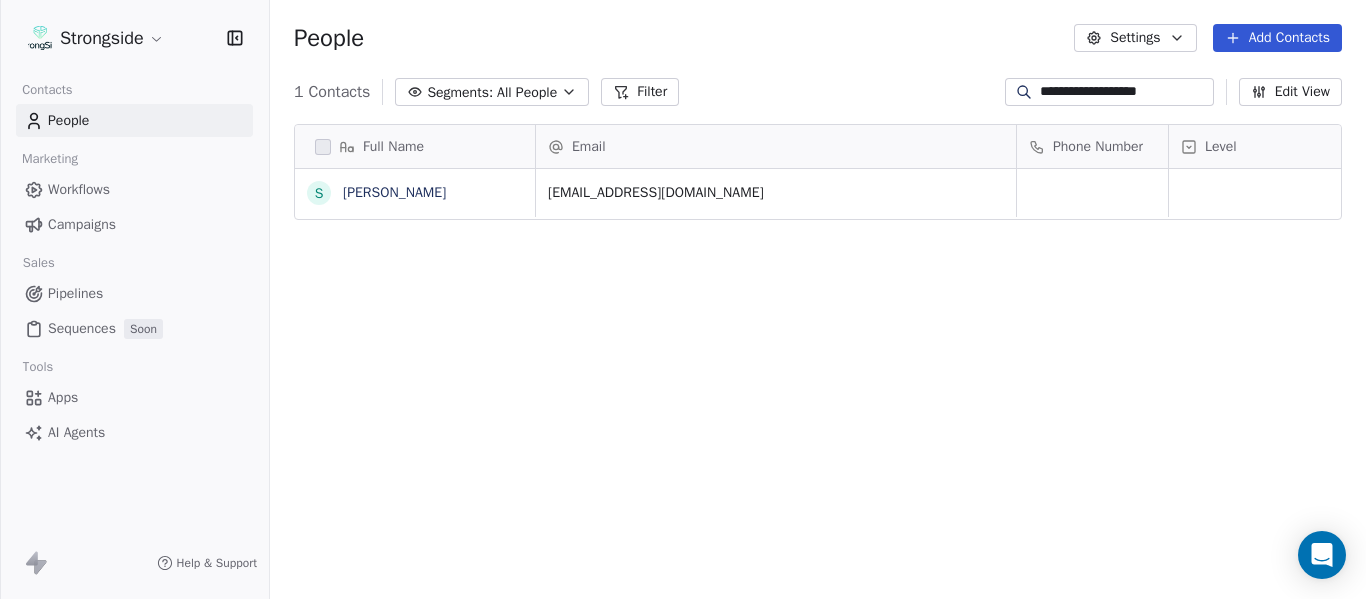 click on "**********" at bounding box center (1125, 92) 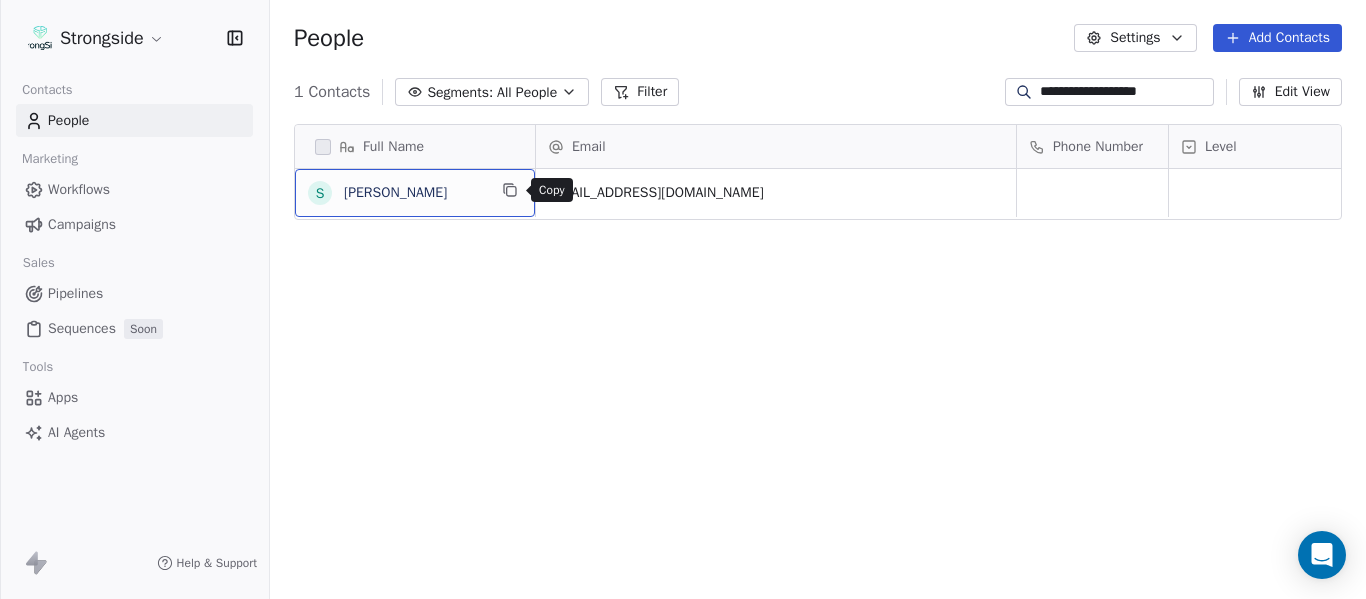 click at bounding box center (510, 190) 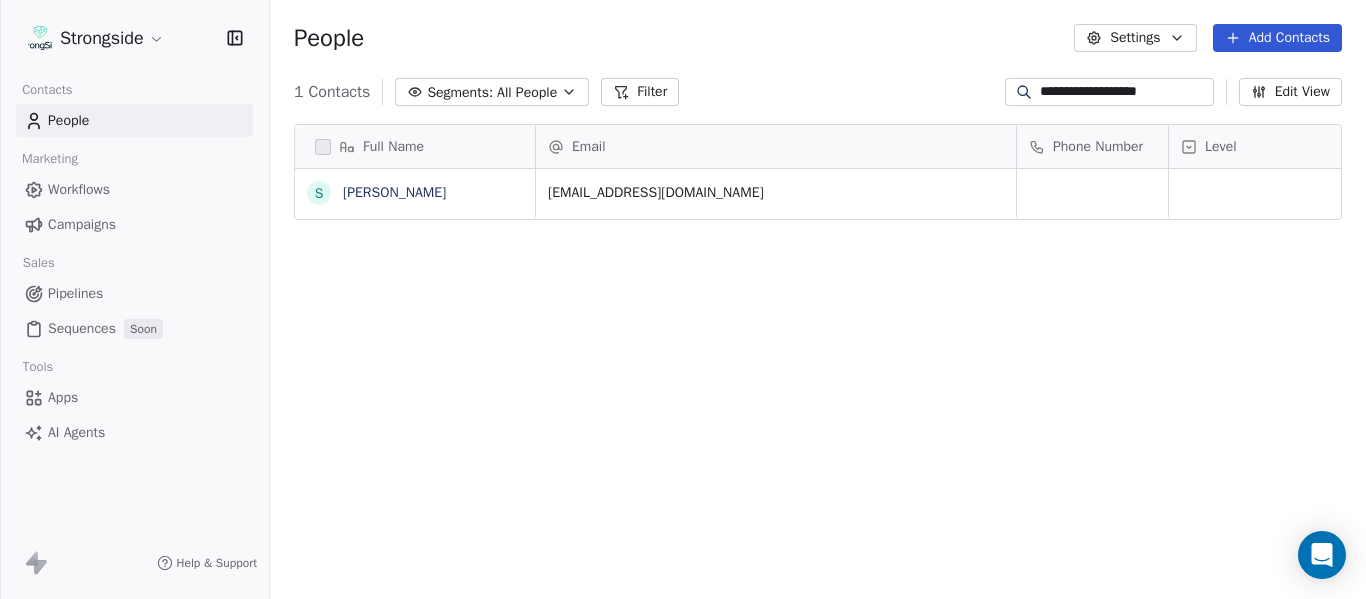 click on "**********" at bounding box center (1125, 92) 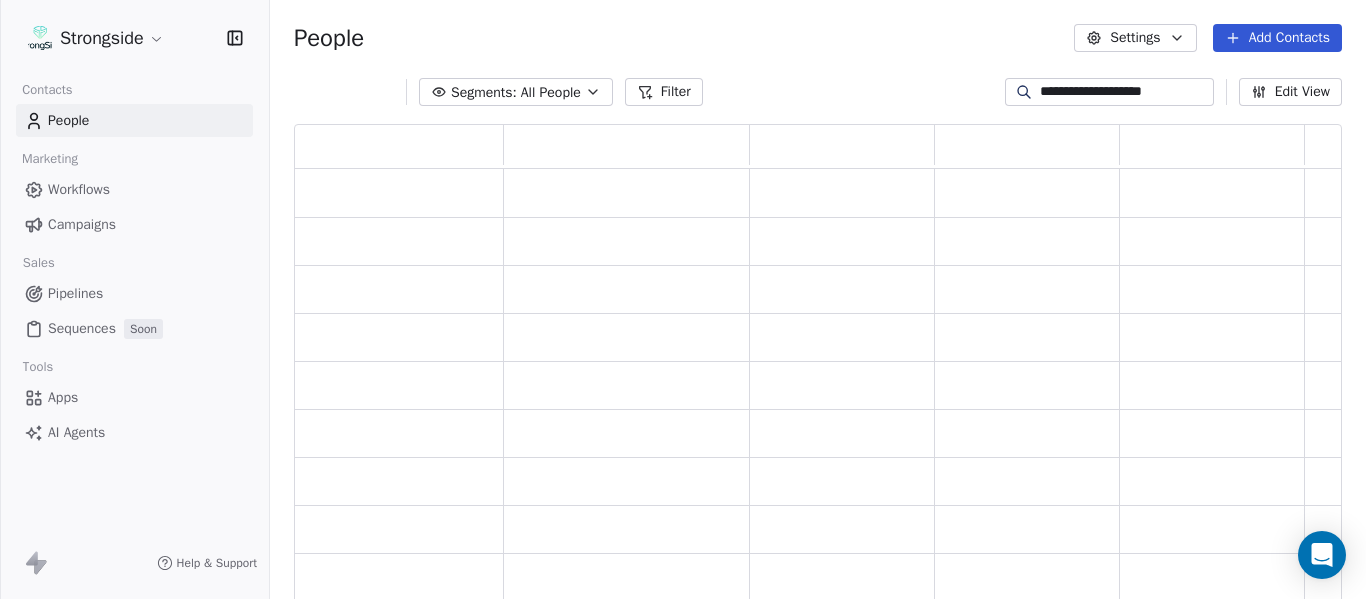 scroll, scrollTop: 16, scrollLeft: 16, axis: both 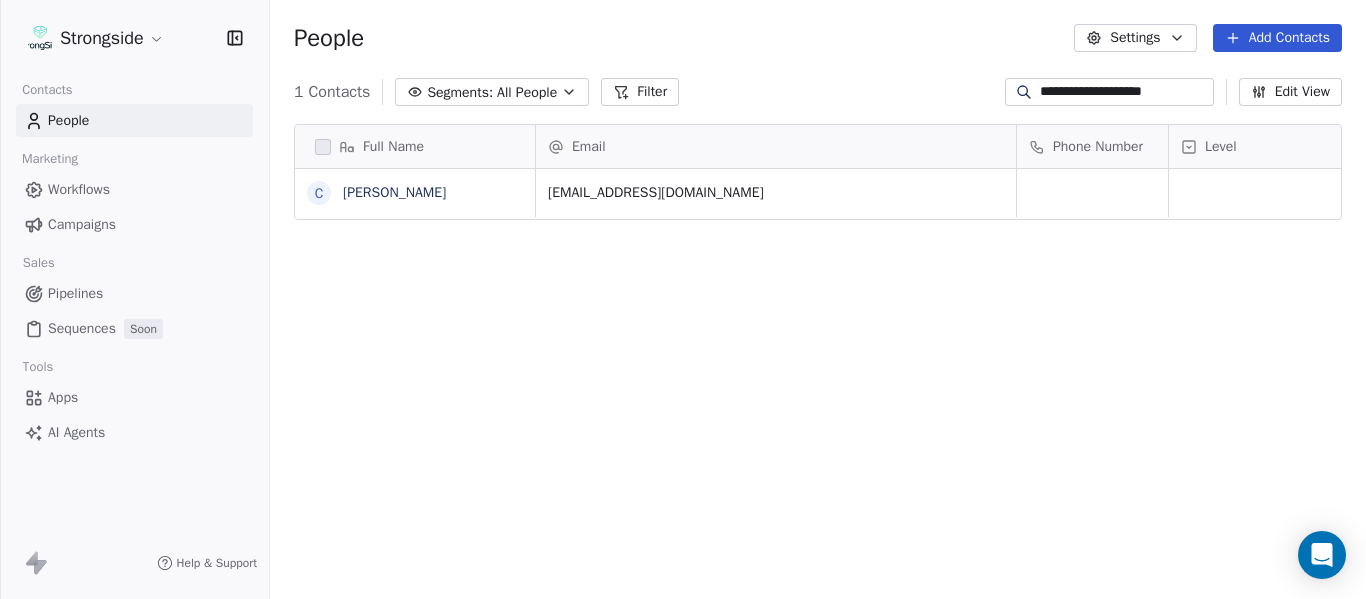 drag, startPoint x: 525, startPoint y: 308, endPoint x: 523, endPoint y: 296, distance: 12.165525 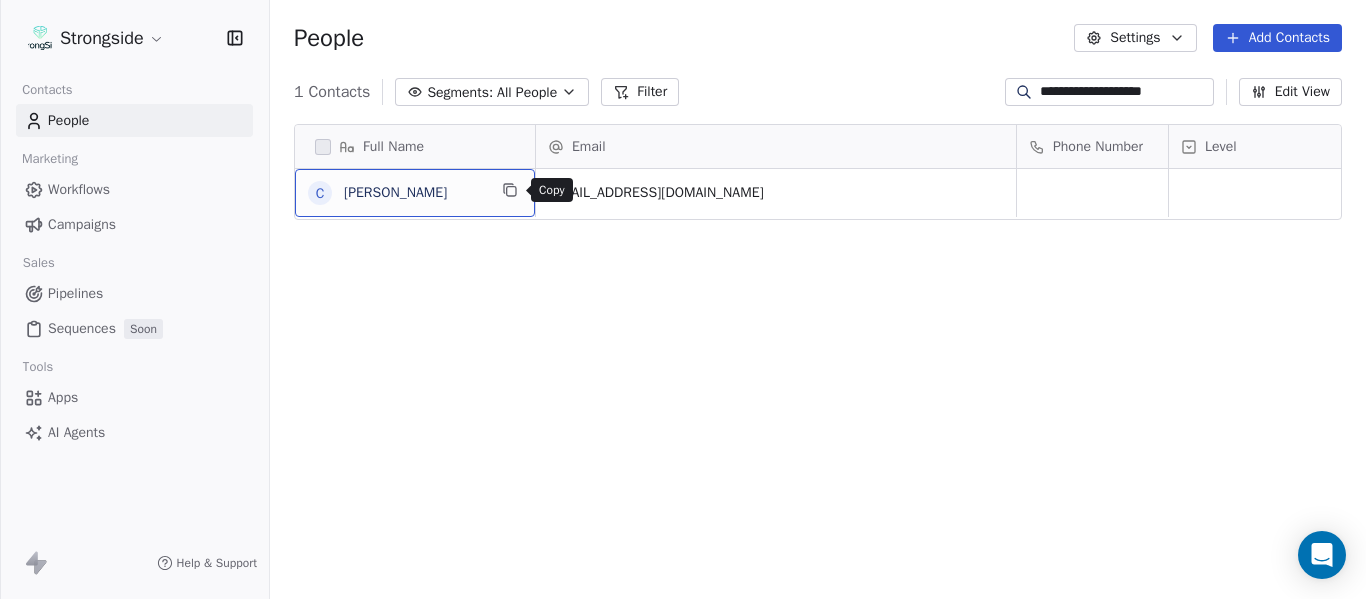 click 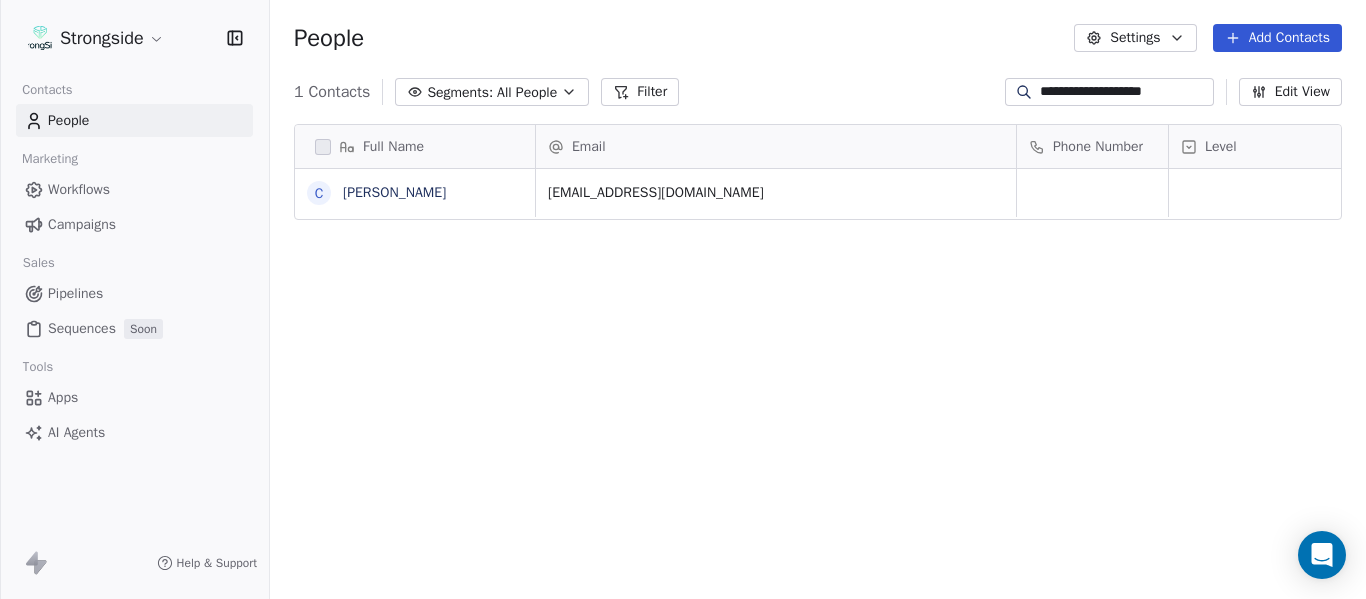 click on "**********" at bounding box center (1125, 92) 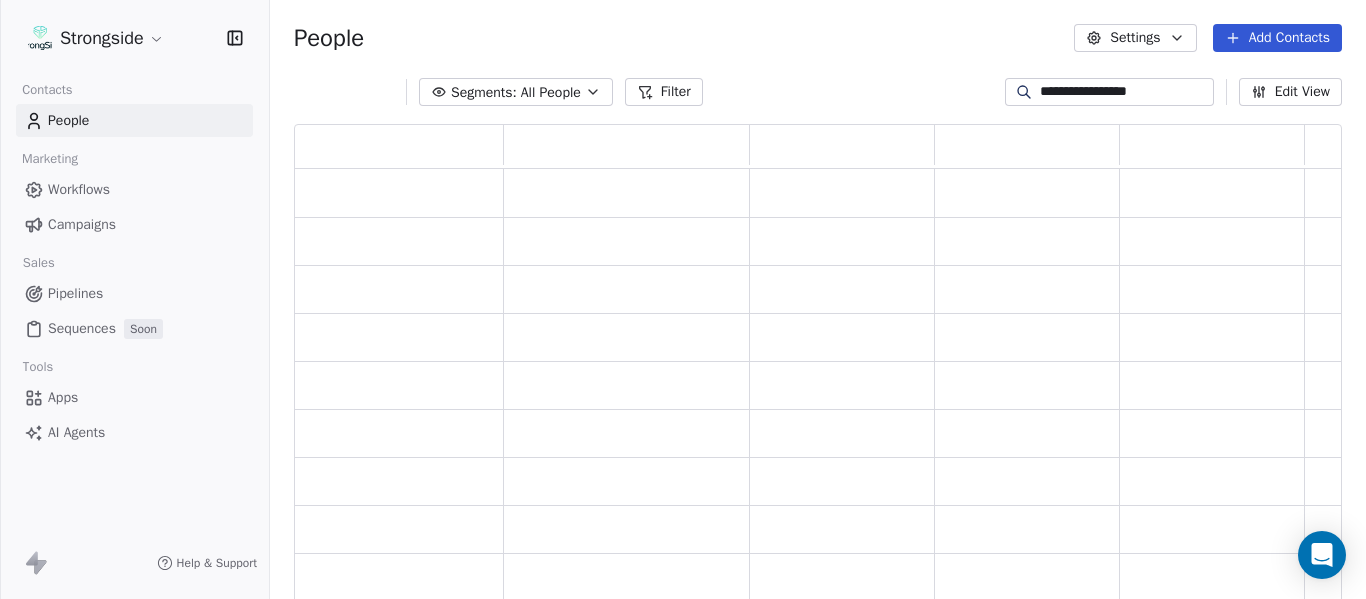 scroll, scrollTop: 16, scrollLeft: 16, axis: both 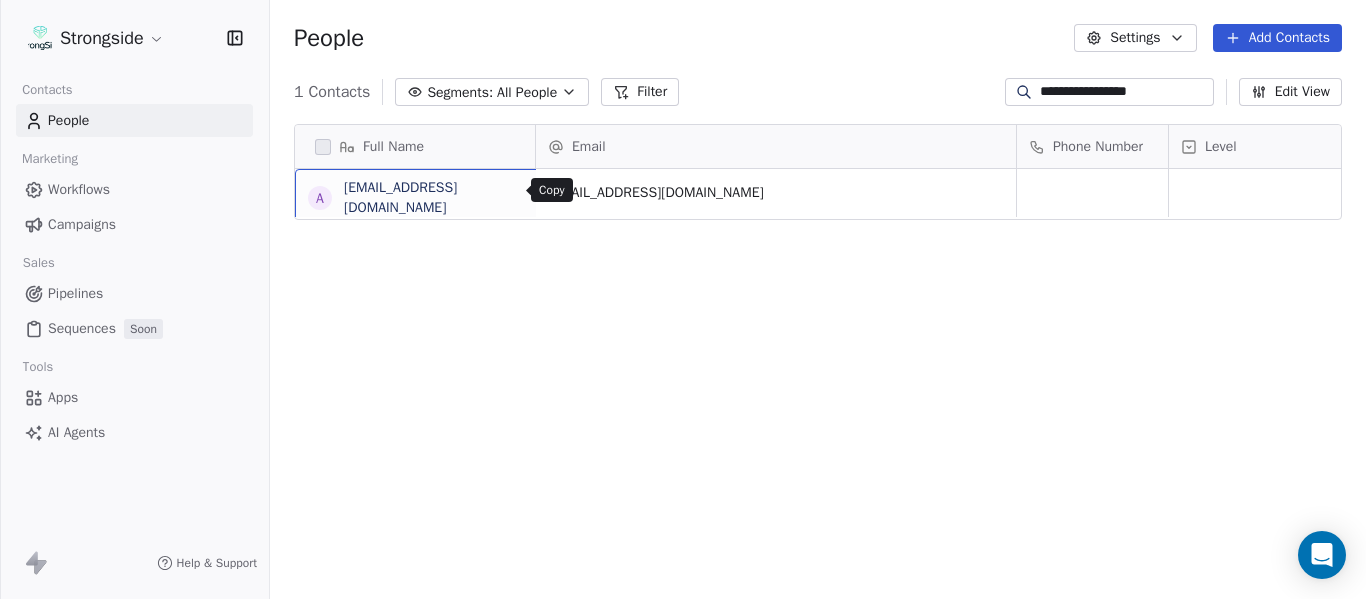 drag, startPoint x: 505, startPoint y: 200, endPoint x: 512, endPoint y: 184, distance: 17.464249 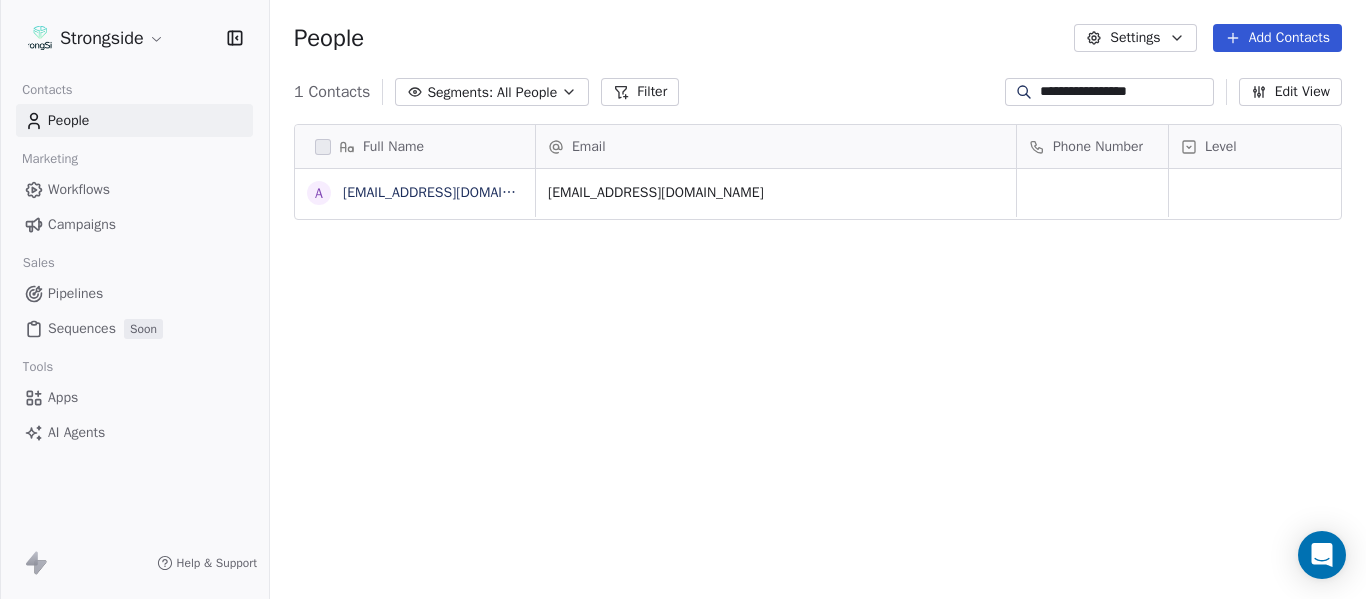 click on "**********" at bounding box center [1125, 92] 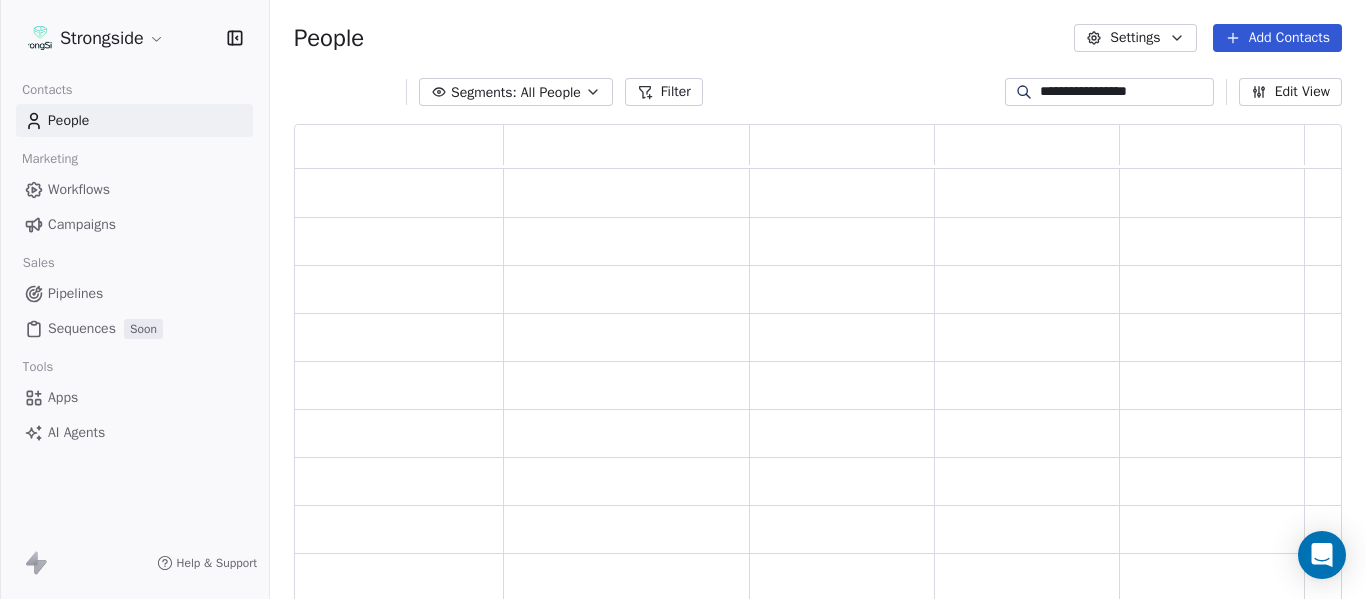 scroll, scrollTop: 16, scrollLeft: 16, axis: both 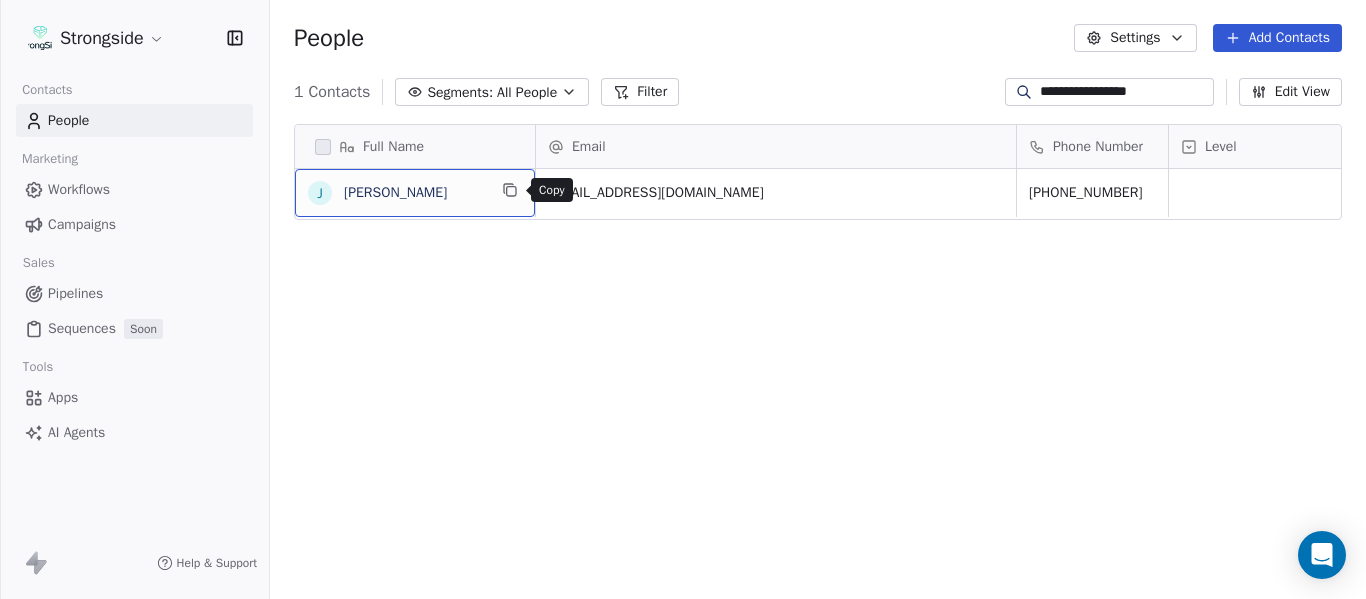 click at bounding box center (510, 190) 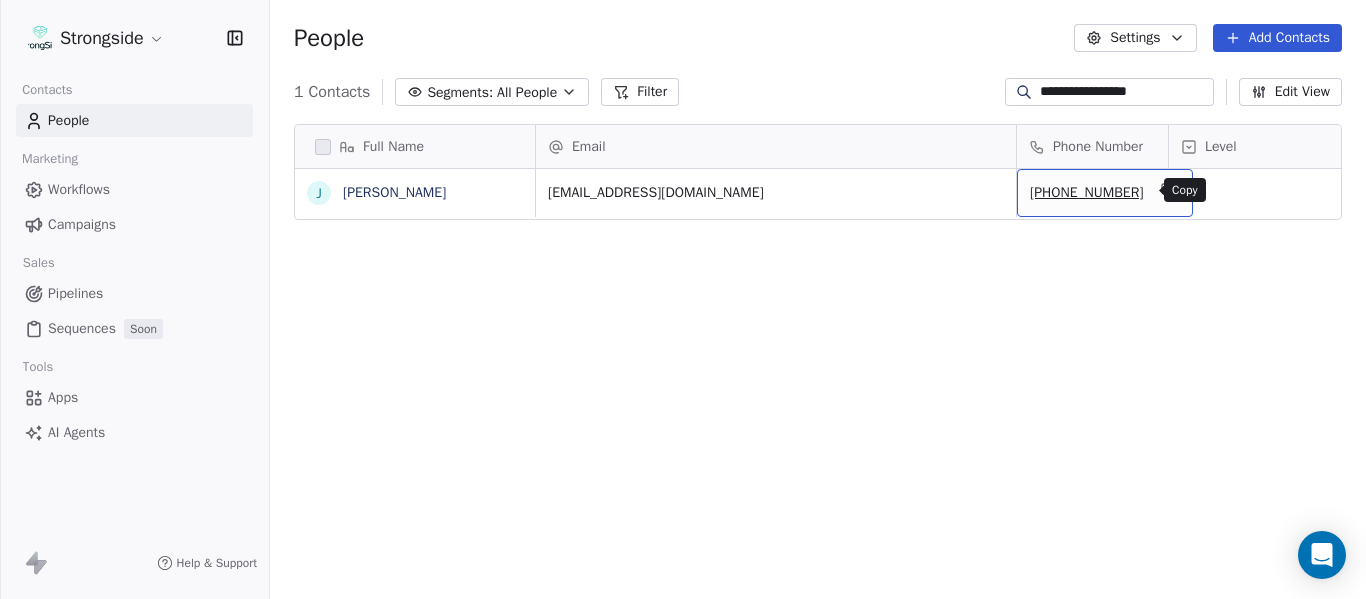 click 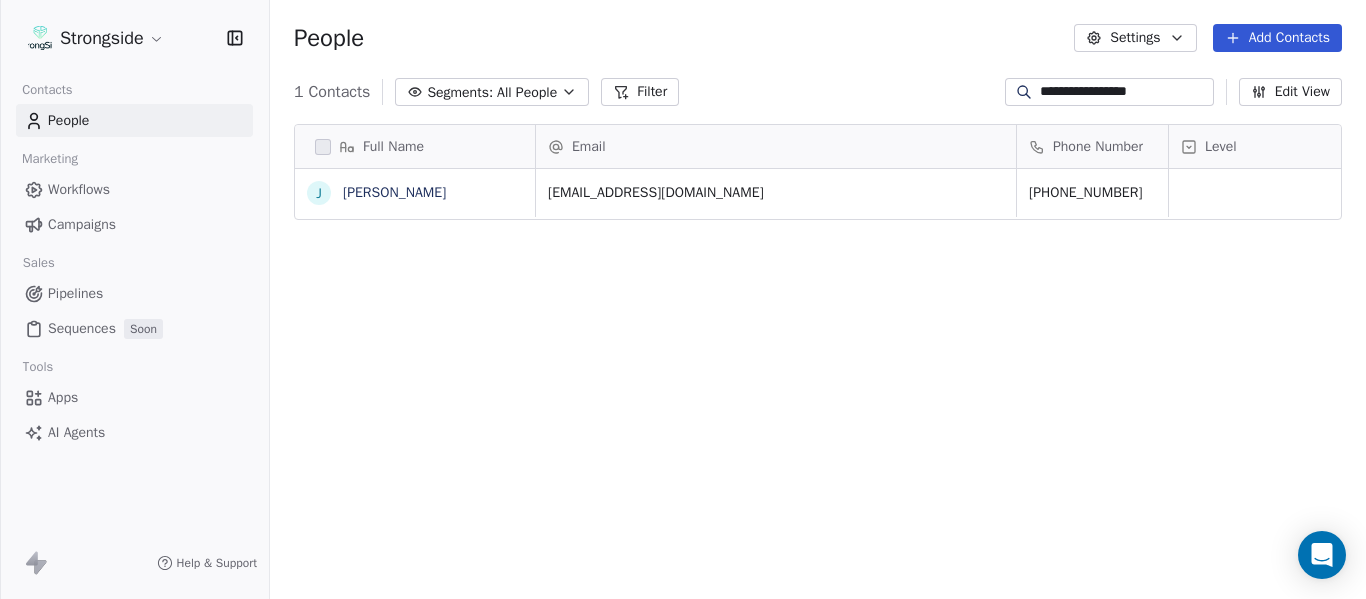 click on "**********" at bounding box center (1125, 92) 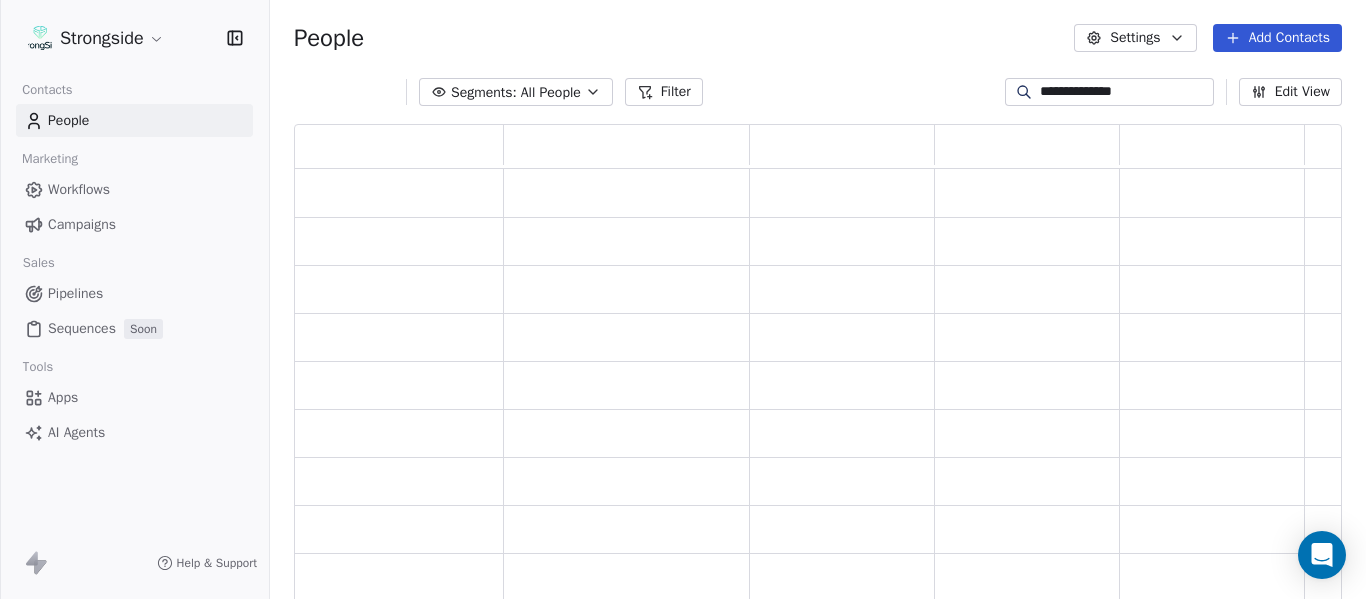 scroll, scrollTop: 16, scrollLeft: 16, axis: both 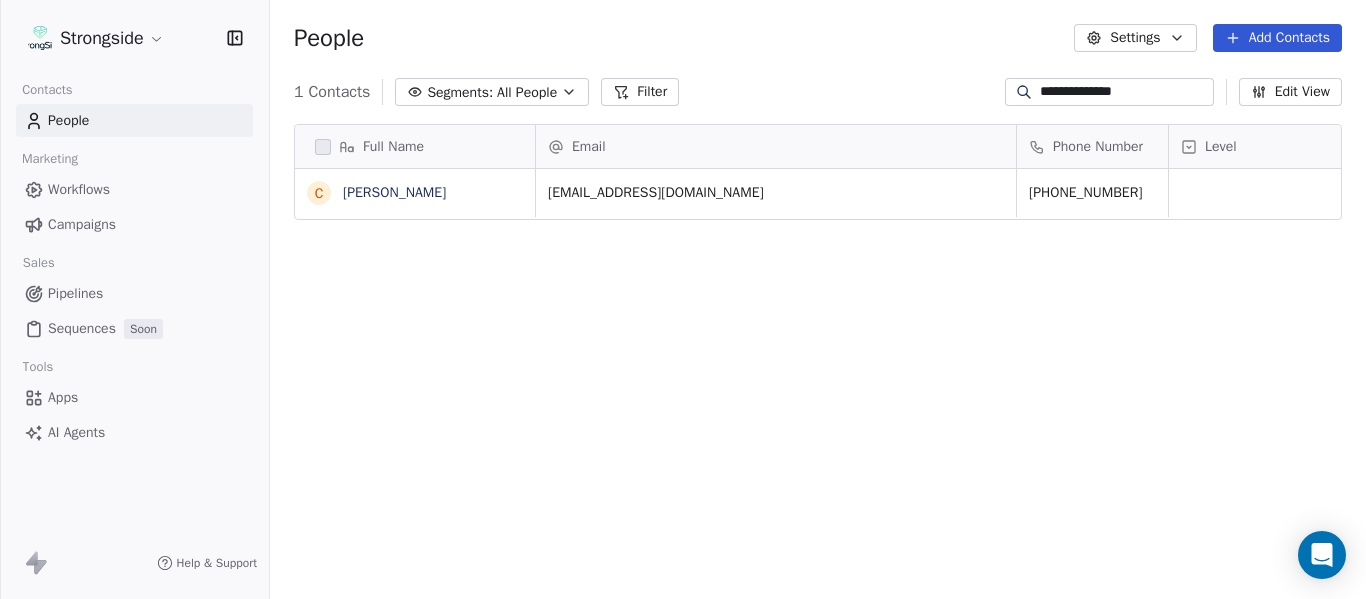 type on "**********" 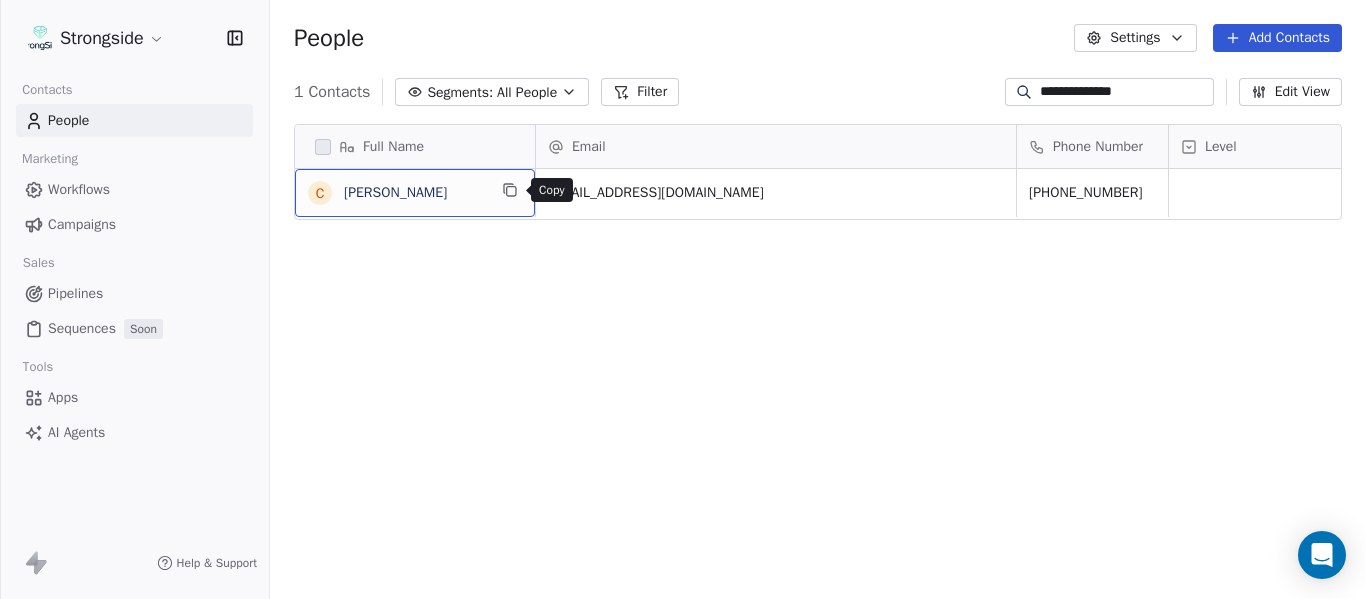 click 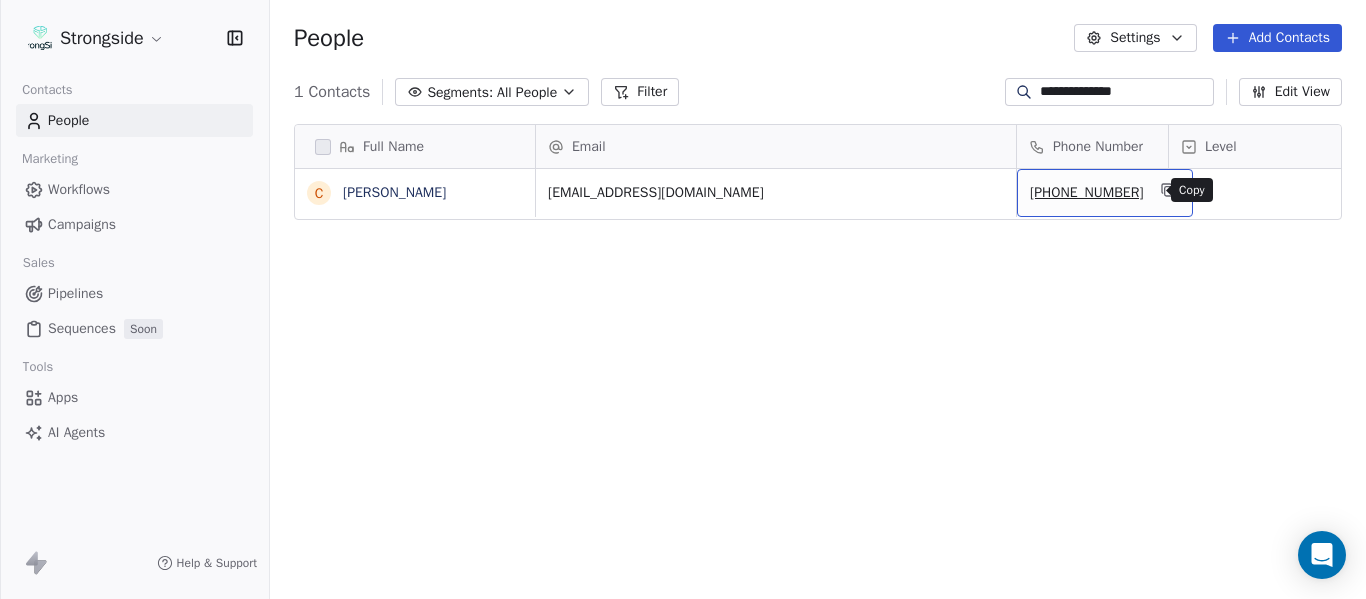 click 